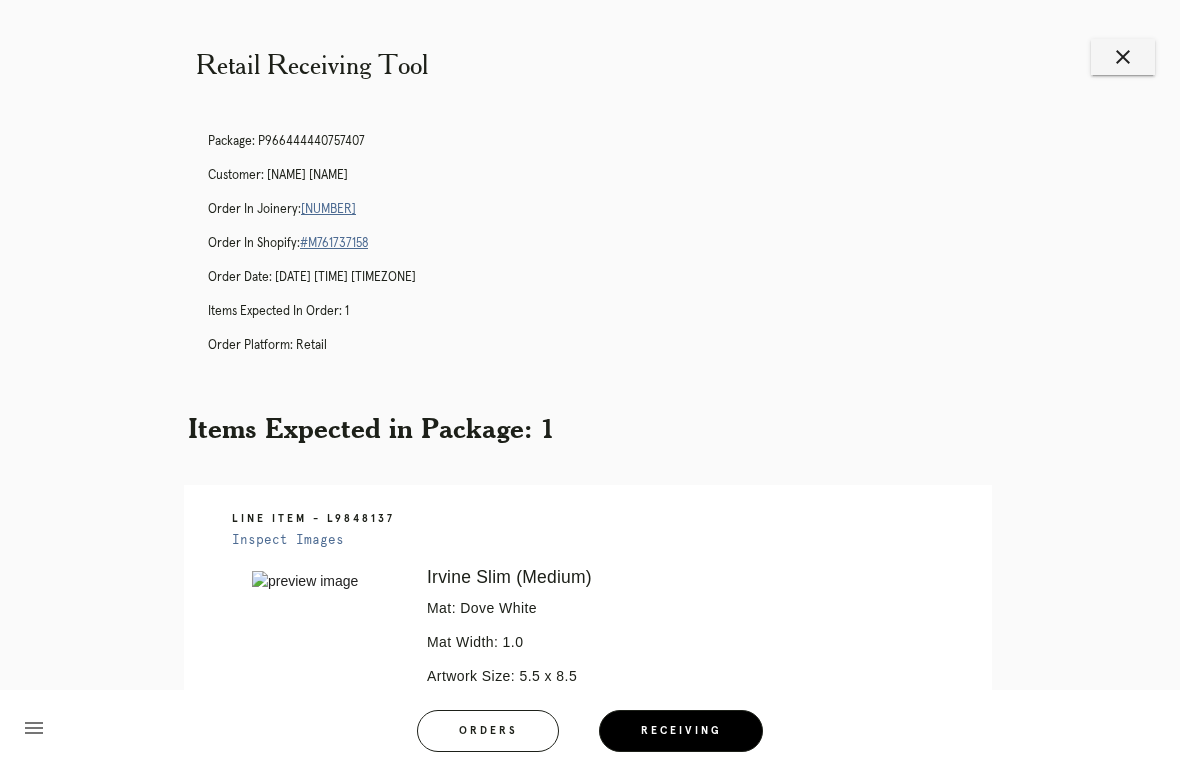 scroll, scrollTop: 374, scrollLeft: 0, axis: vertical 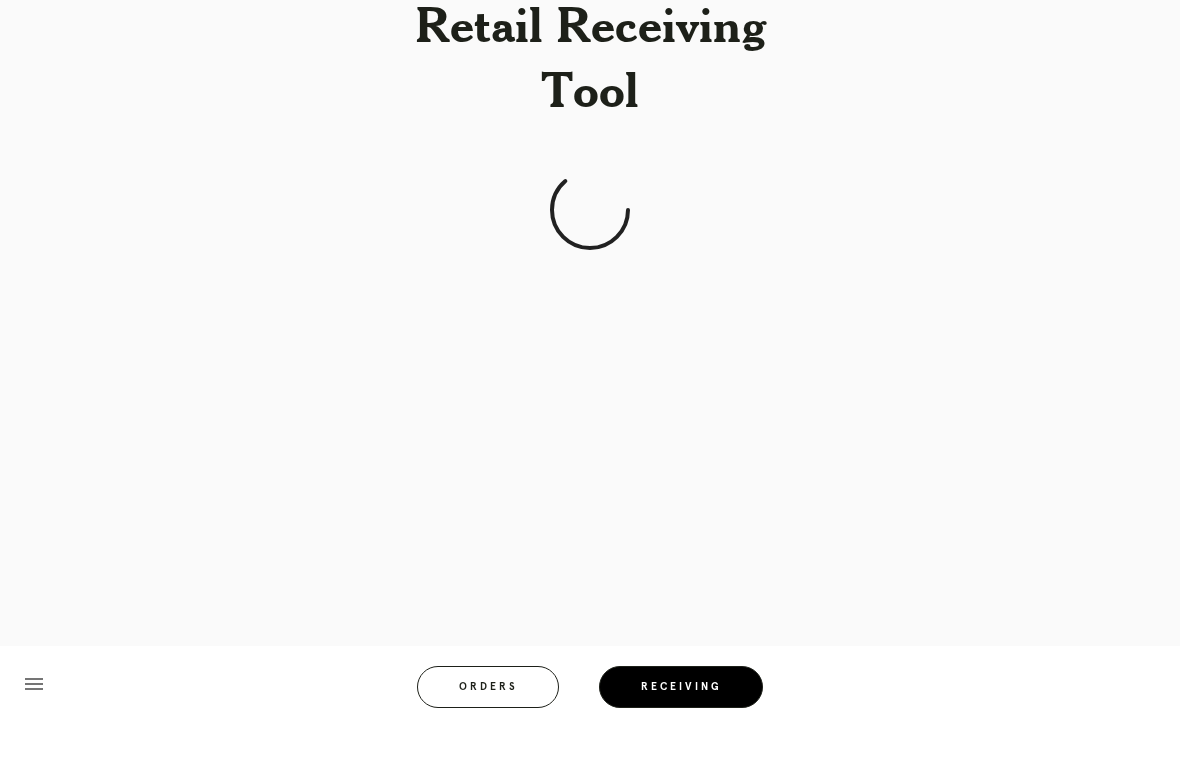 click on "Receiving" at bounding box center (681, 731) 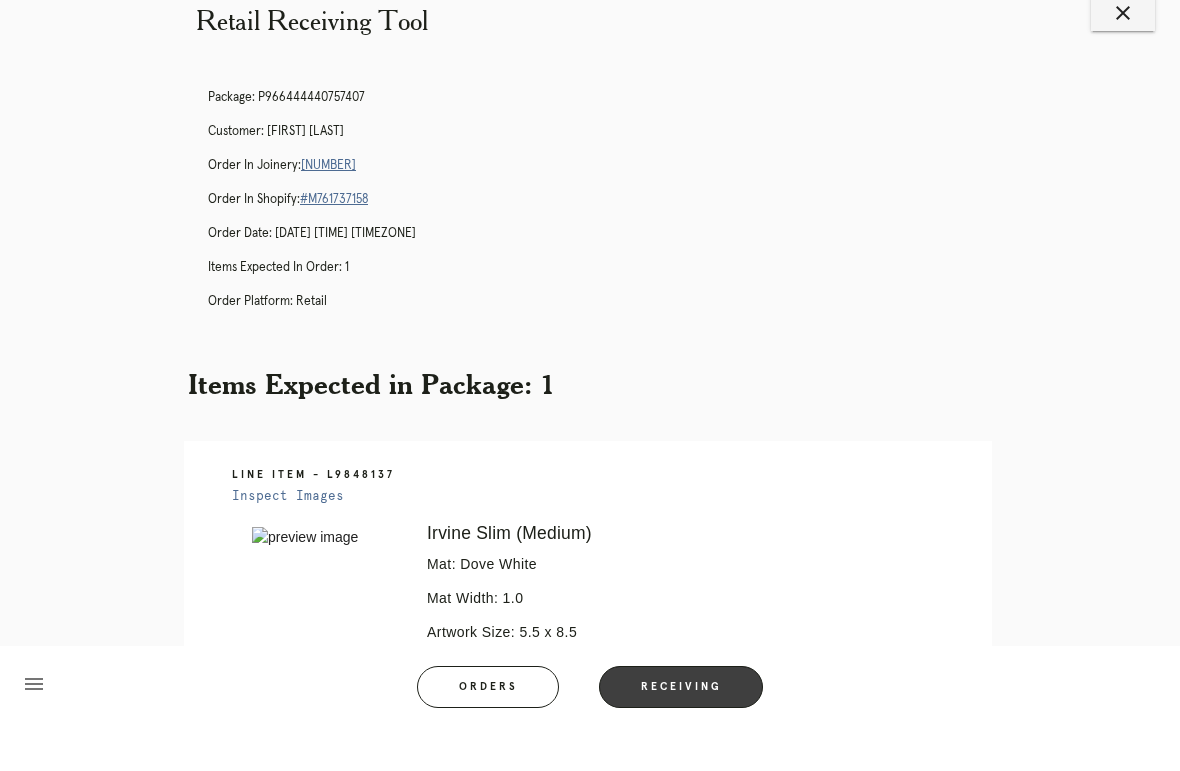 click on "Receiving" at bounding box center [681, 731] 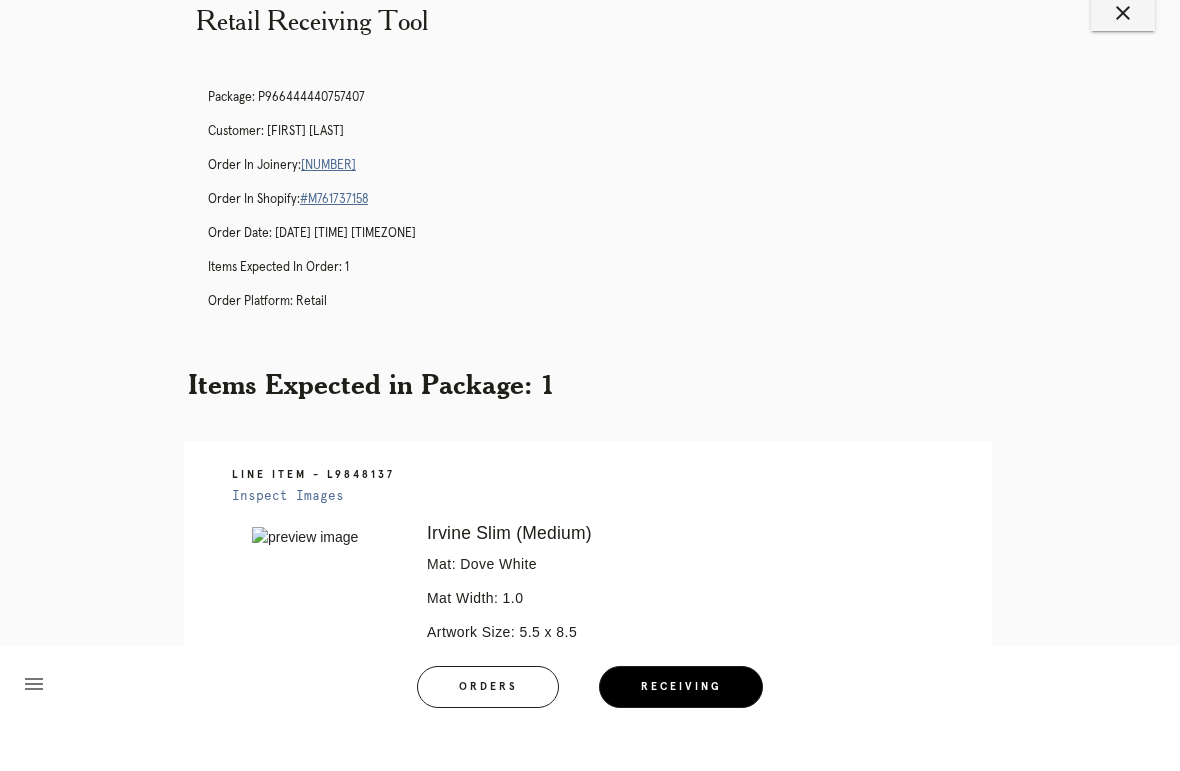 click on "Receiving" at bounding box center (681, 731) 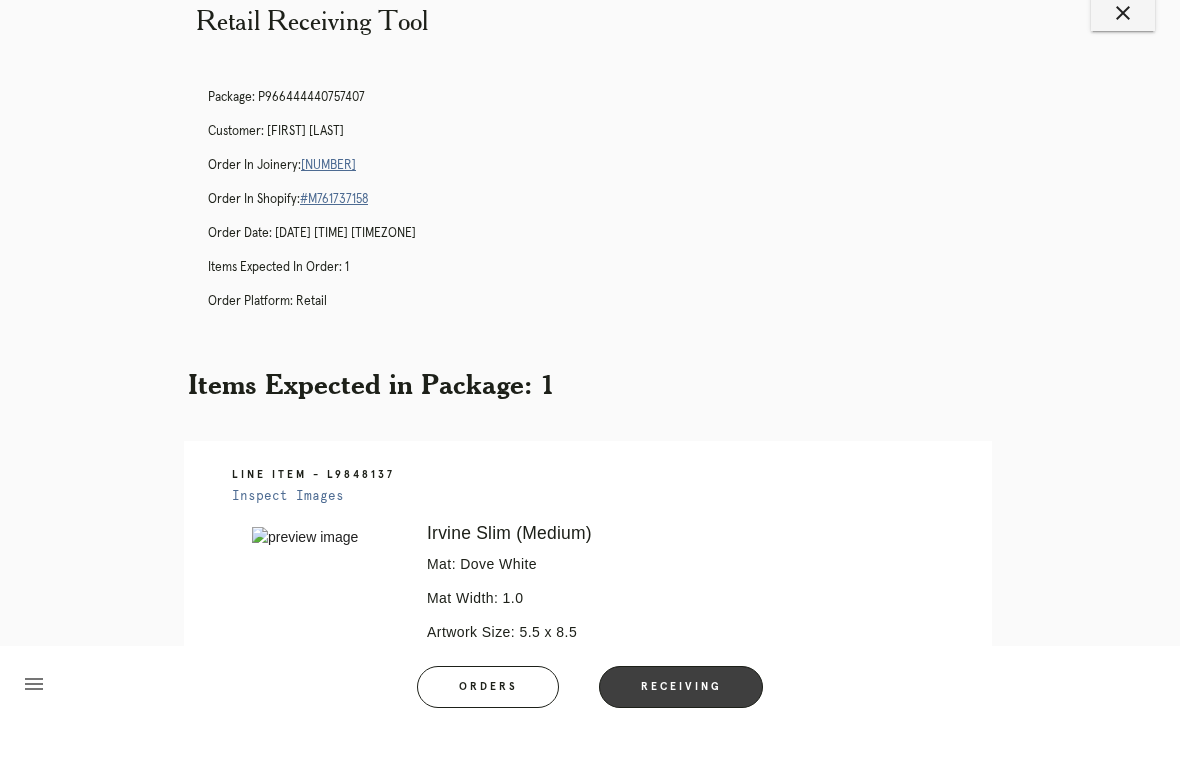 click on "Receiving" at bounding box center (681, 731) 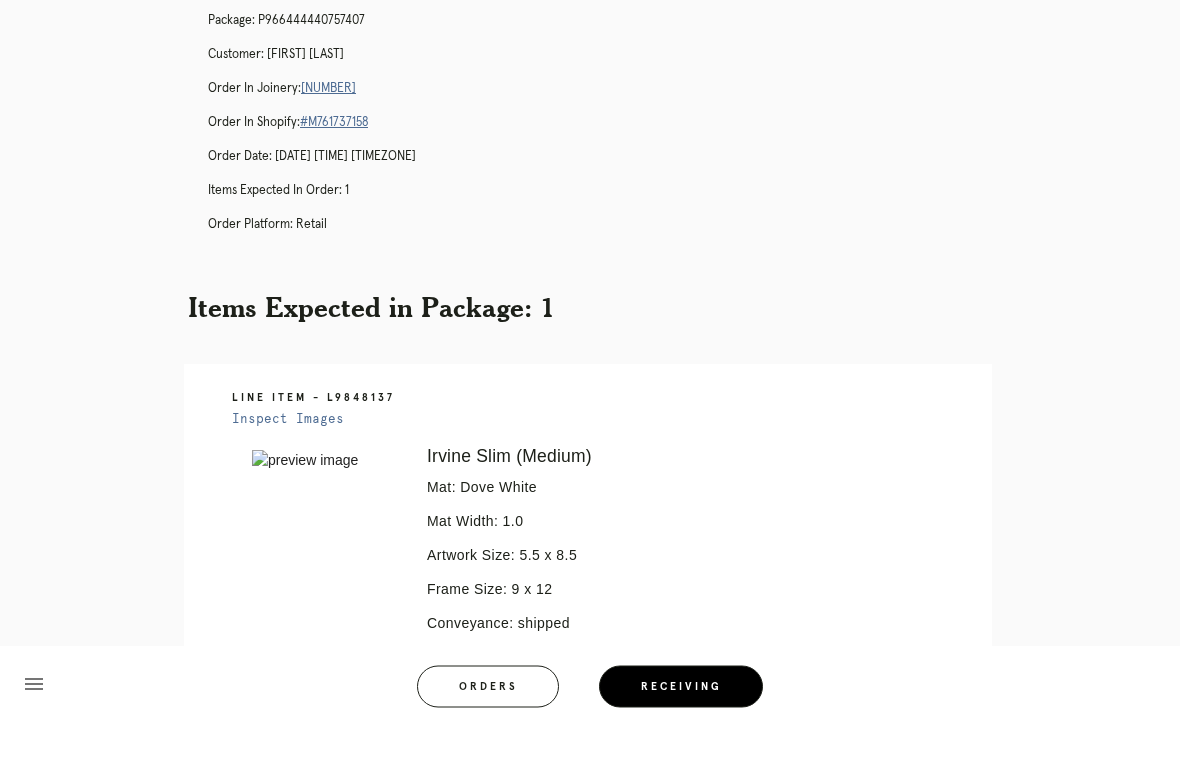 scroll, scrollTop: 92, scrollLeft: 0, axis: vertical 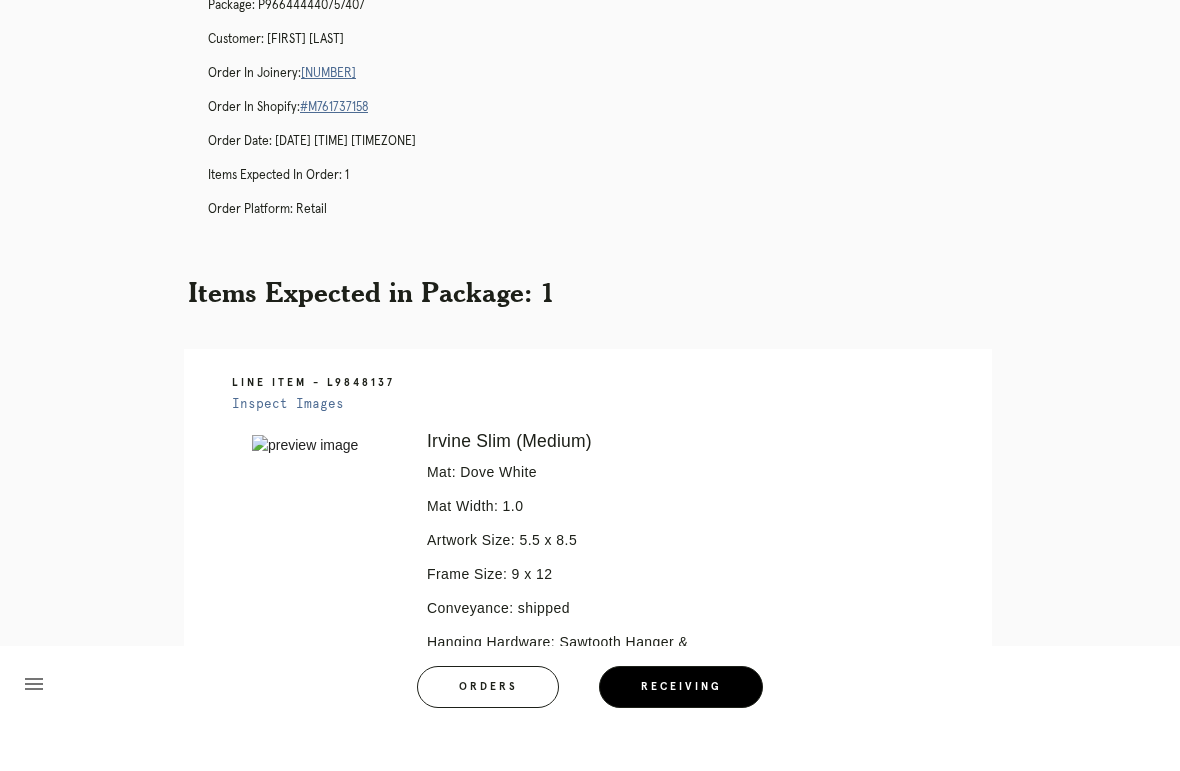 click on "Orders" at bounding box center [488, 731] 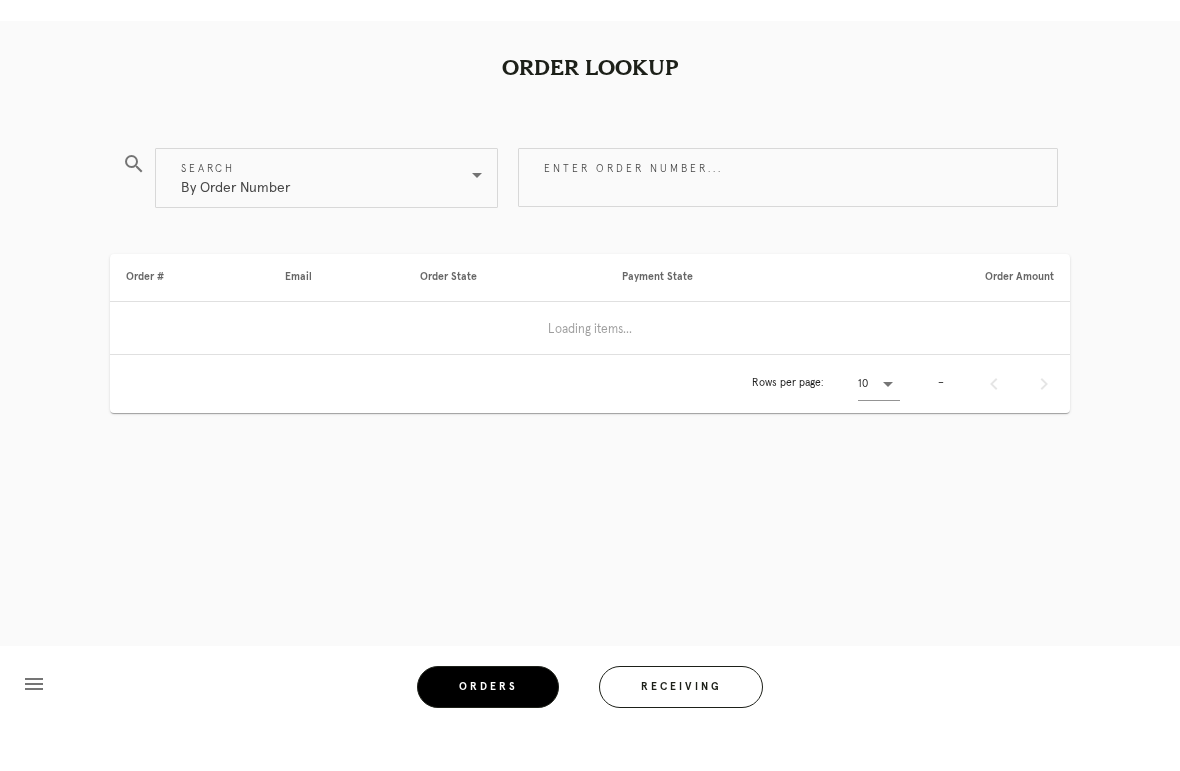 scroll, scrollTop: 0, scrollLeft: 0, axis: both 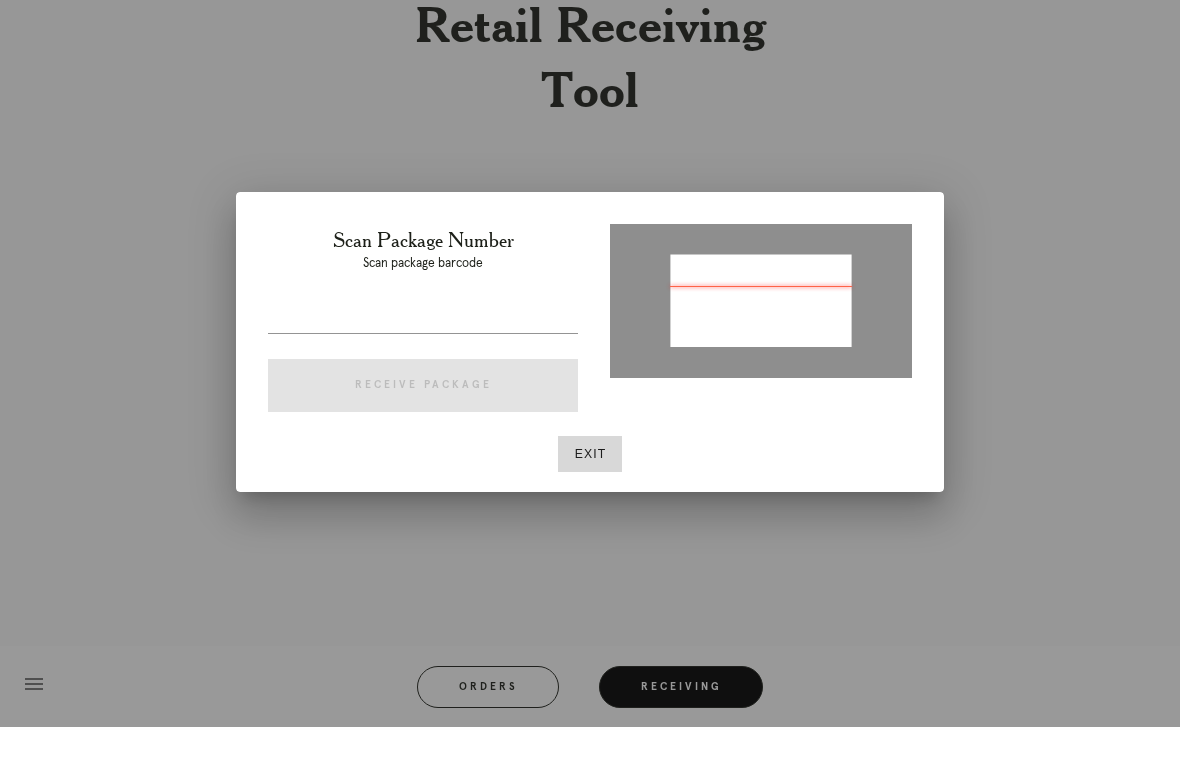 type on "P459848151372709" 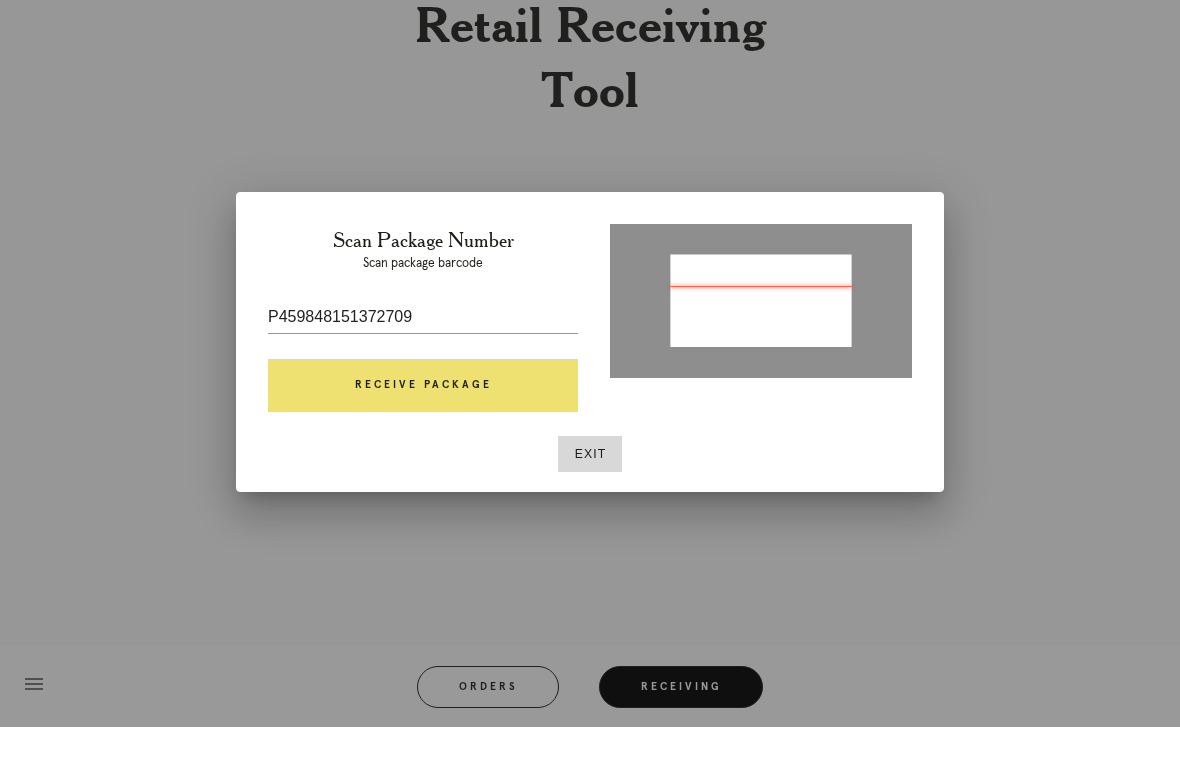 click on "Receive Package" at bounding box center (423, 430) 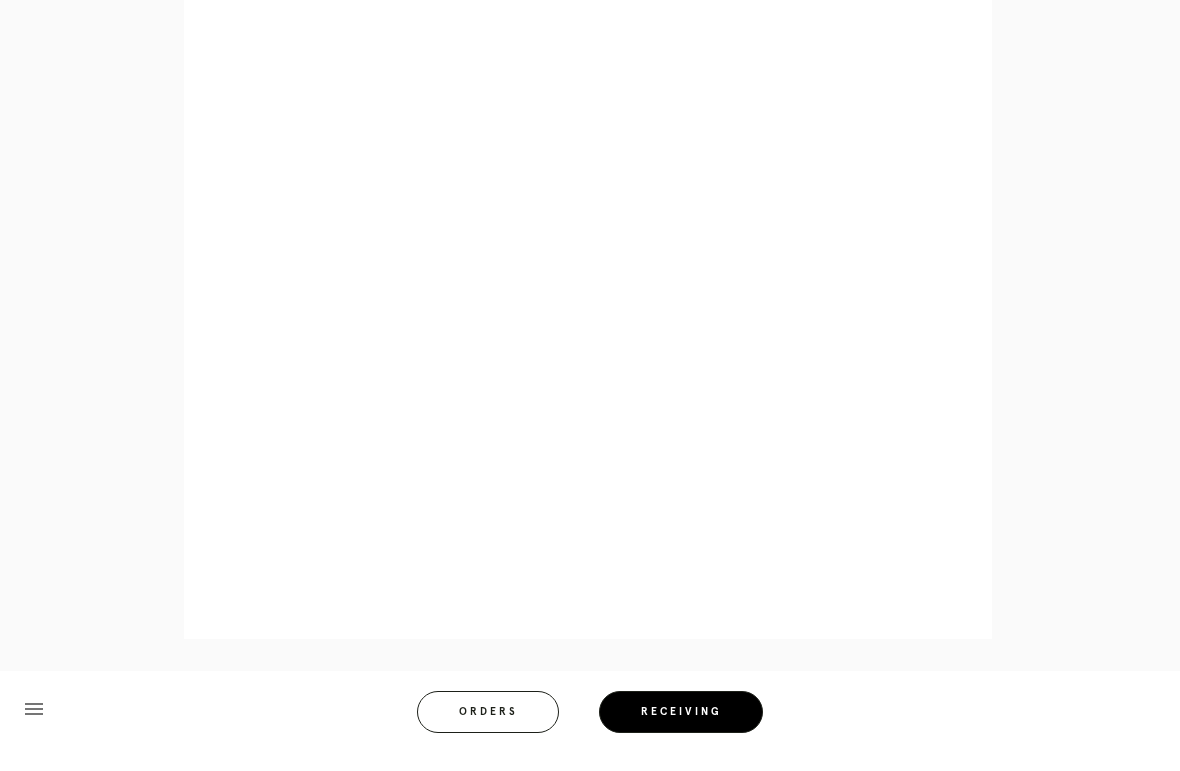 scroll, scrollTop: 892, scrollLeft: 0, axis: vertical 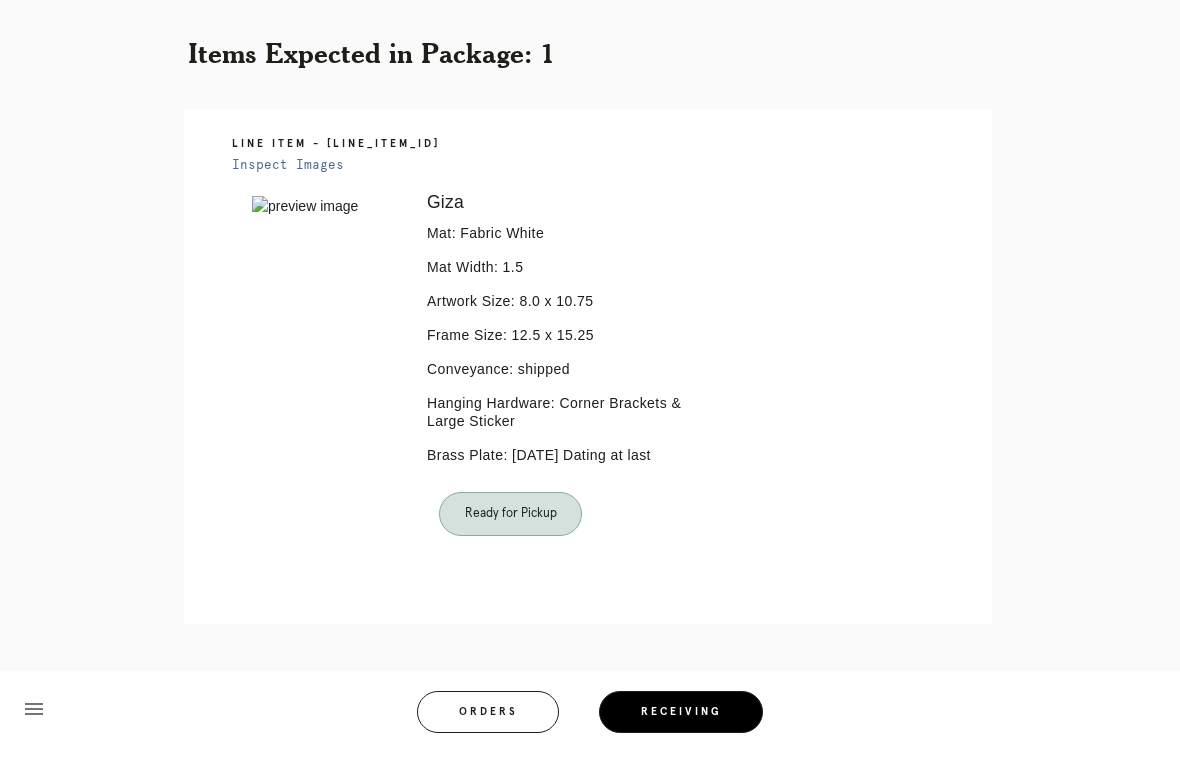 click on "Orders" at bounding box center [488, 731] 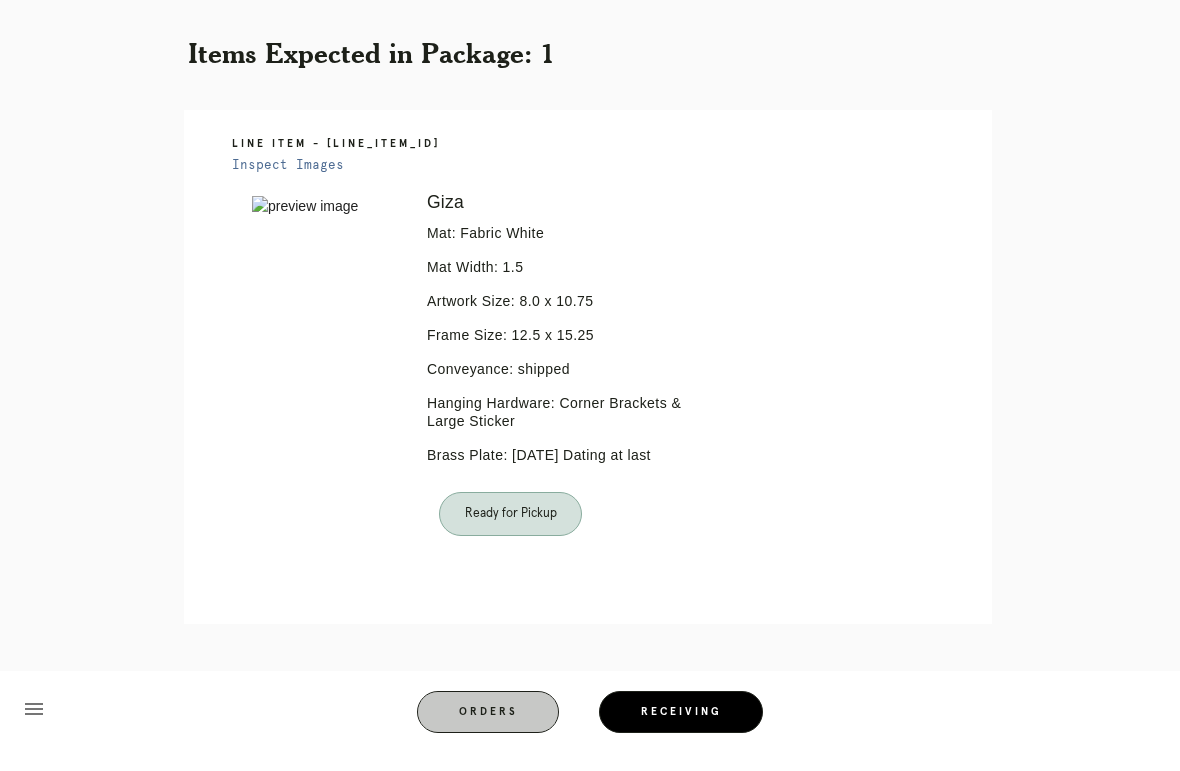 scroll, scrollTop: 0, scrollLeft: 0, axis: both 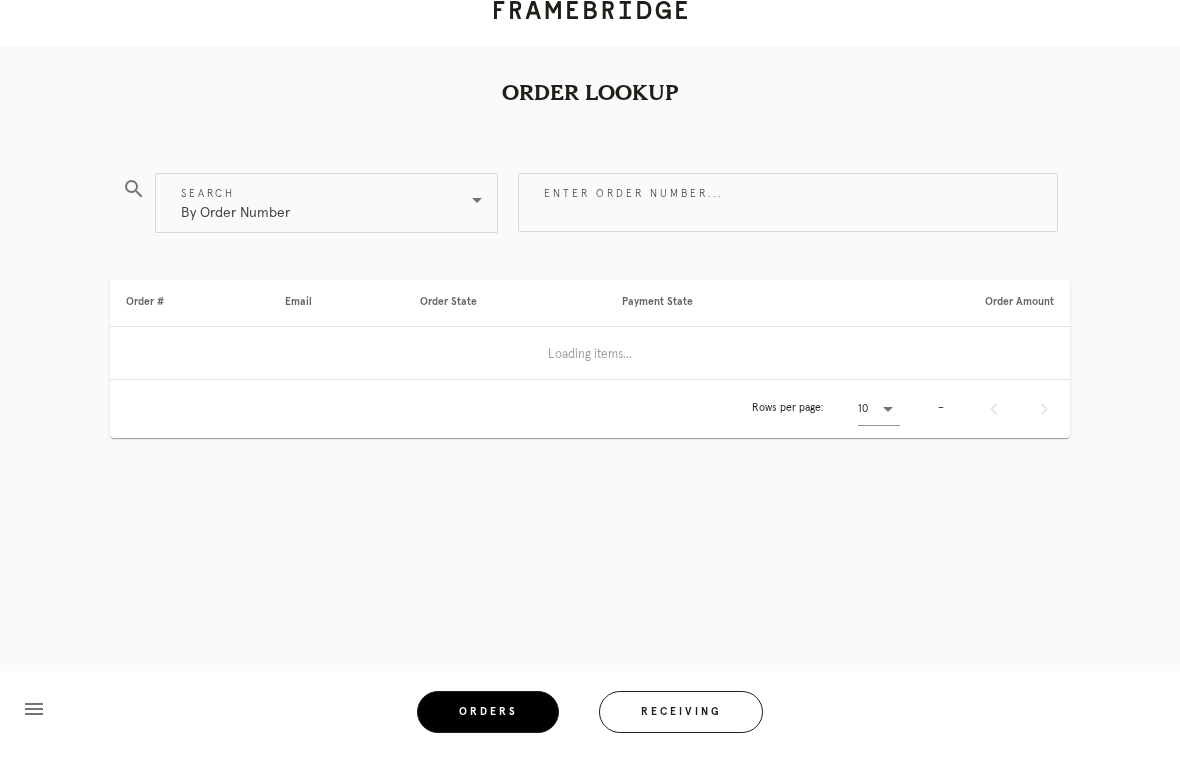 click on "Receiving" at bounding box center [681, 731] 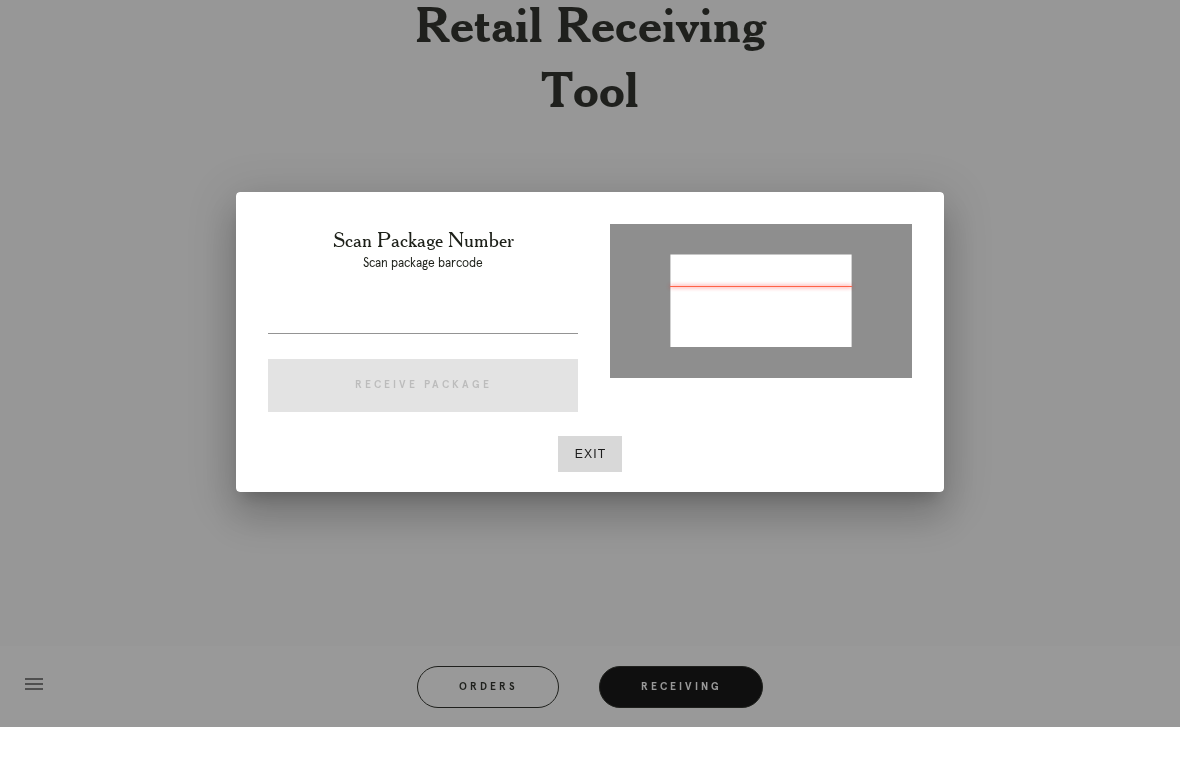 type on "P343525788645926" 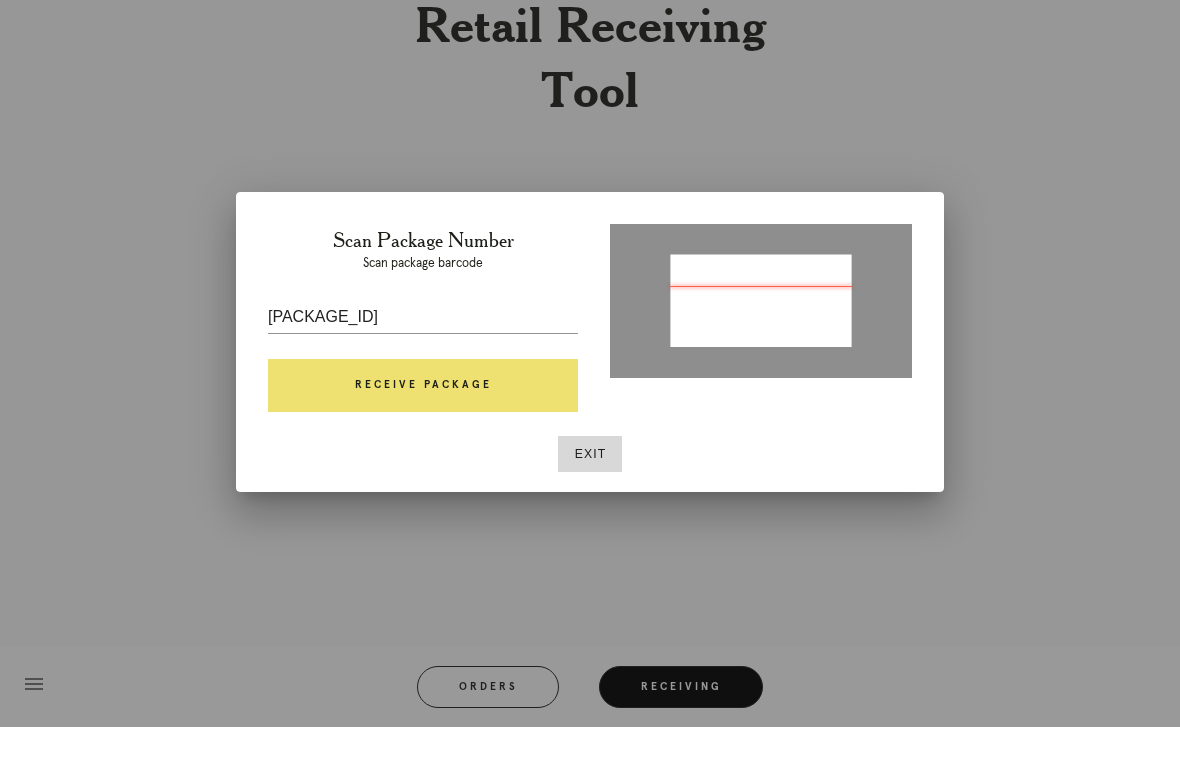 click on "Receive Package" at bounding box center (423, 430) 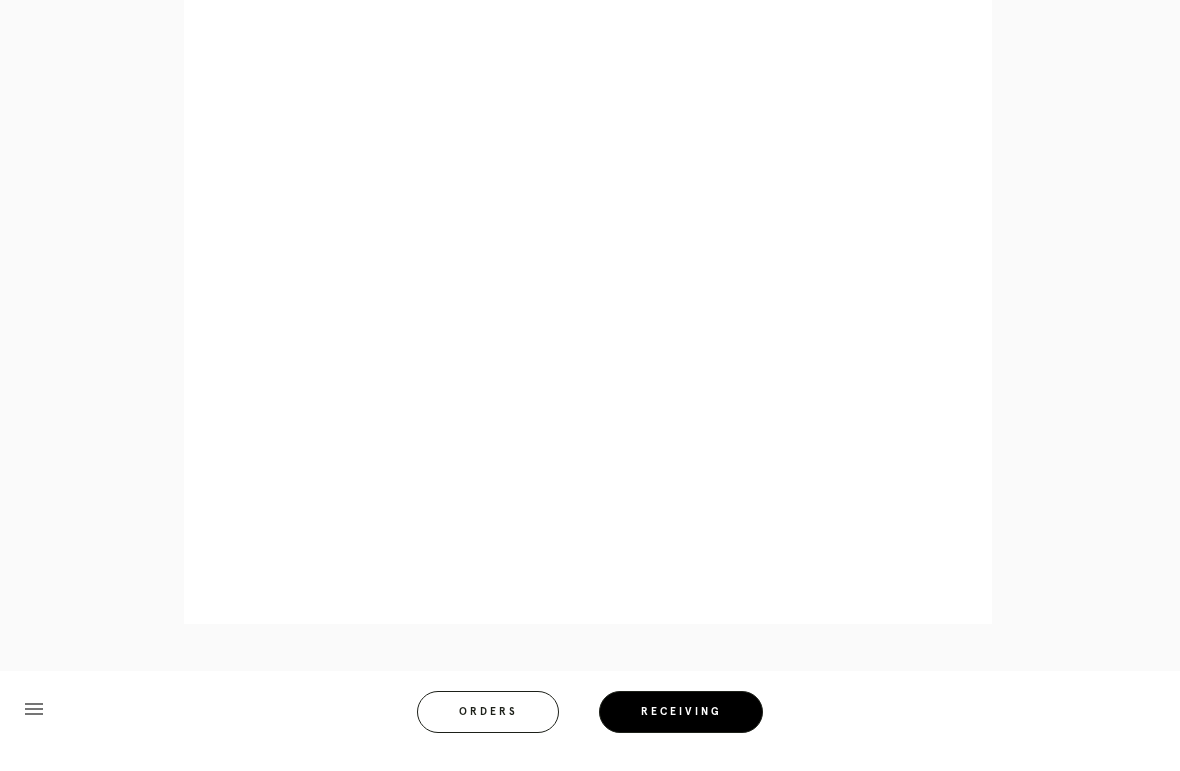 scroll, scrollTop: 858, scrollLeft: 0, axis: vertical 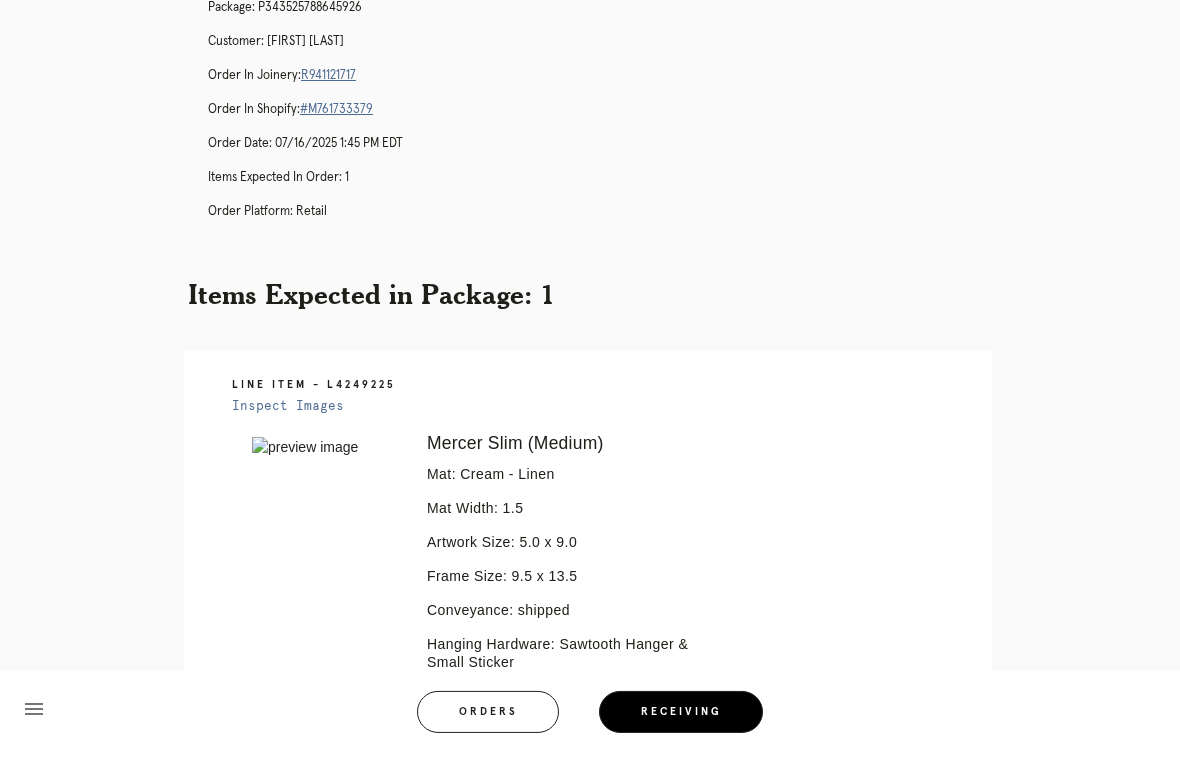 click on "Orders" at bounding box center [488, 731] 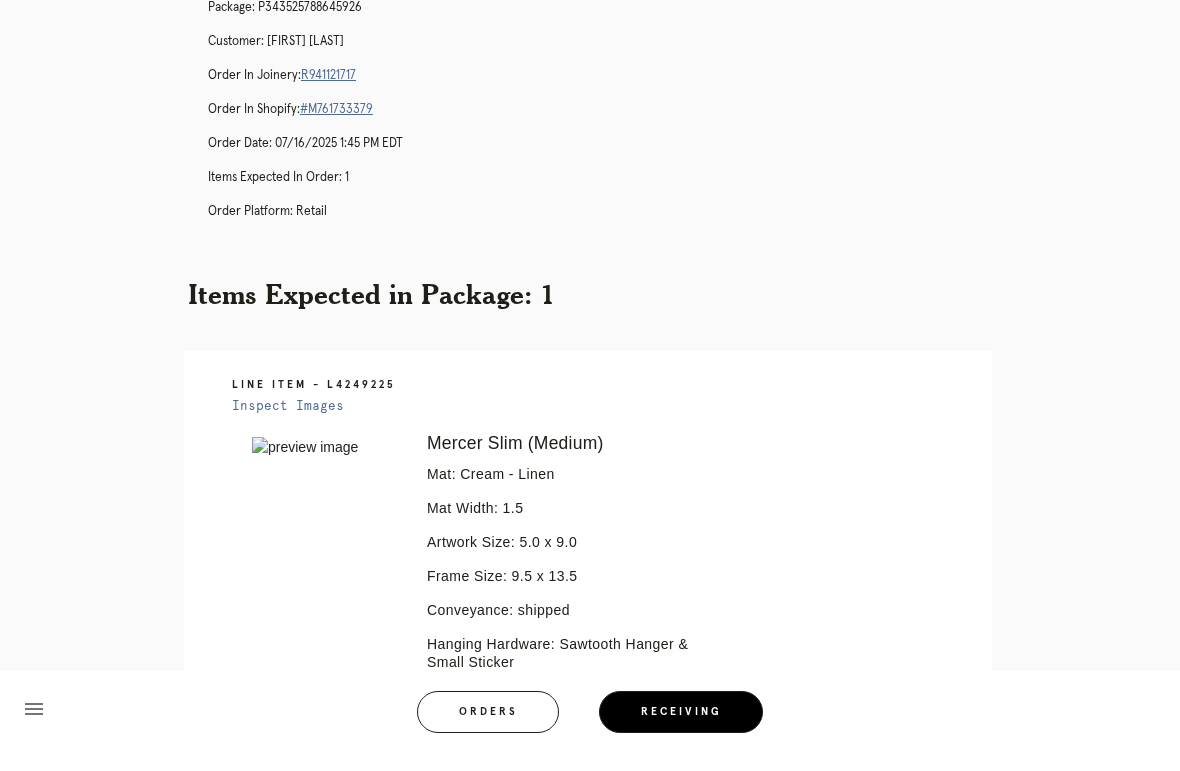 scroll, scrollTop: 116, scrollLeft: 0, axis: vertical 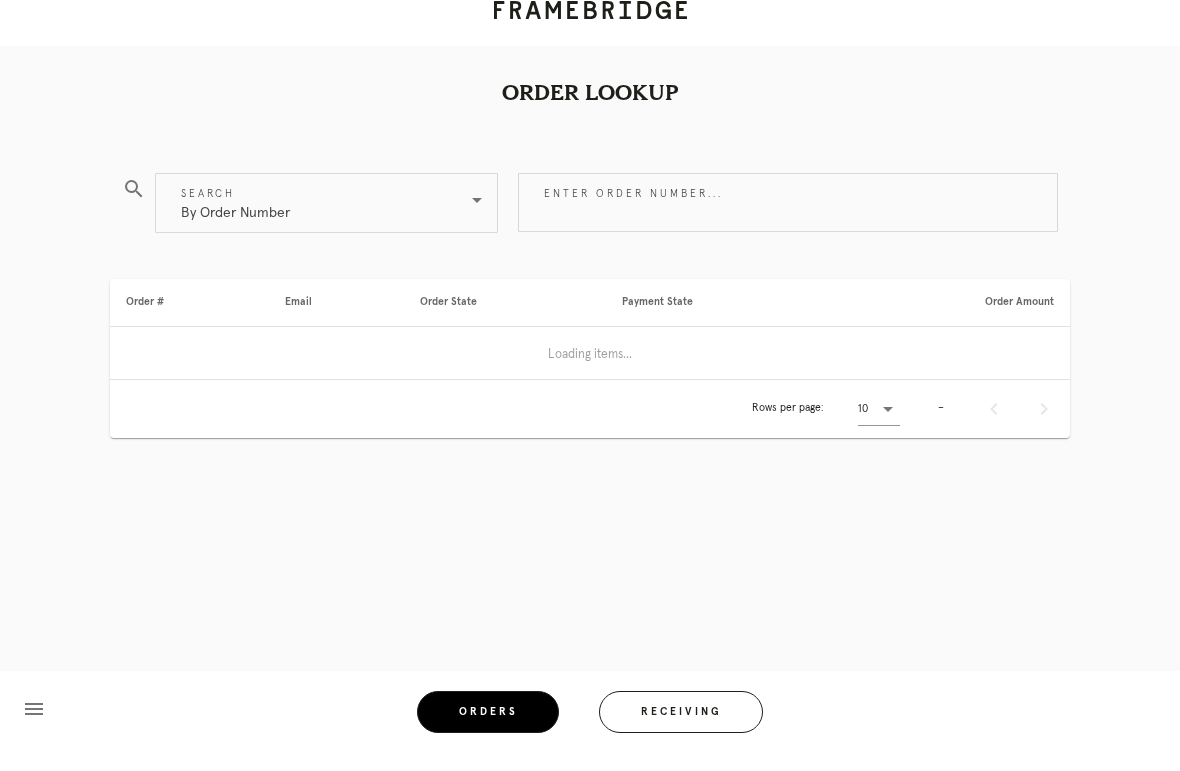 click on "Receiving" at bounding box center [681, 731] 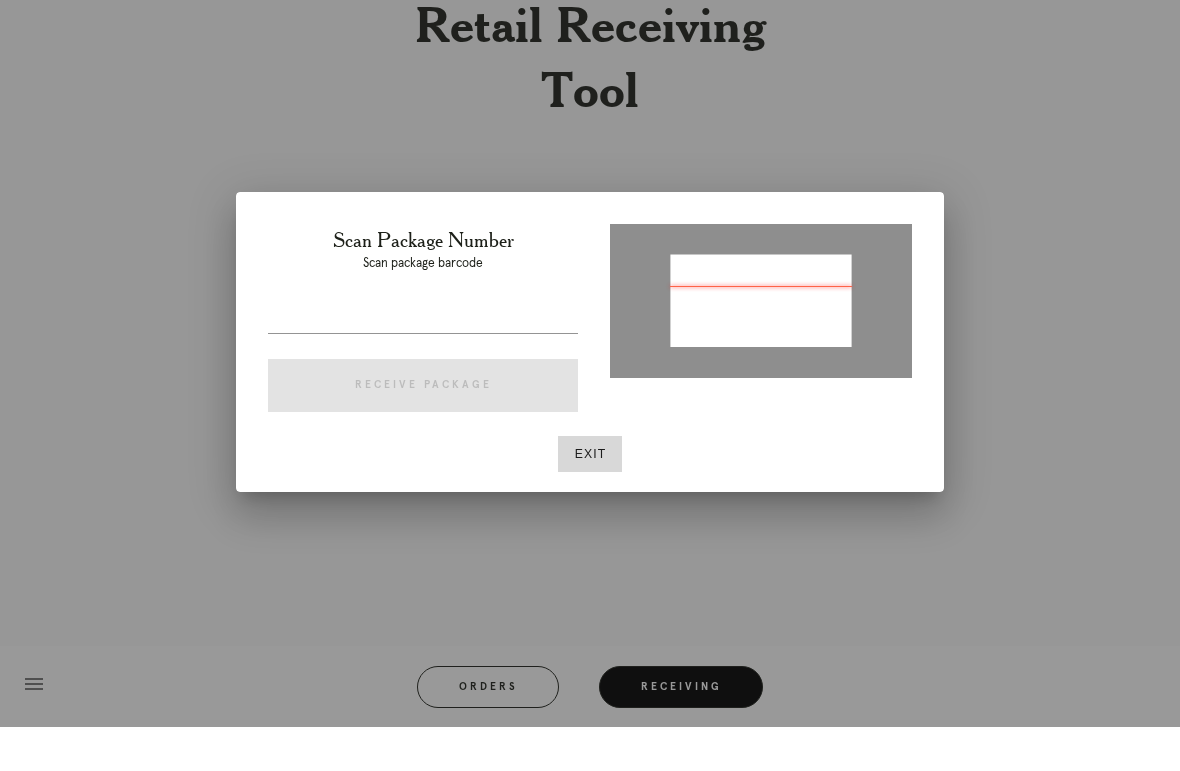 type on "P139180941091880" 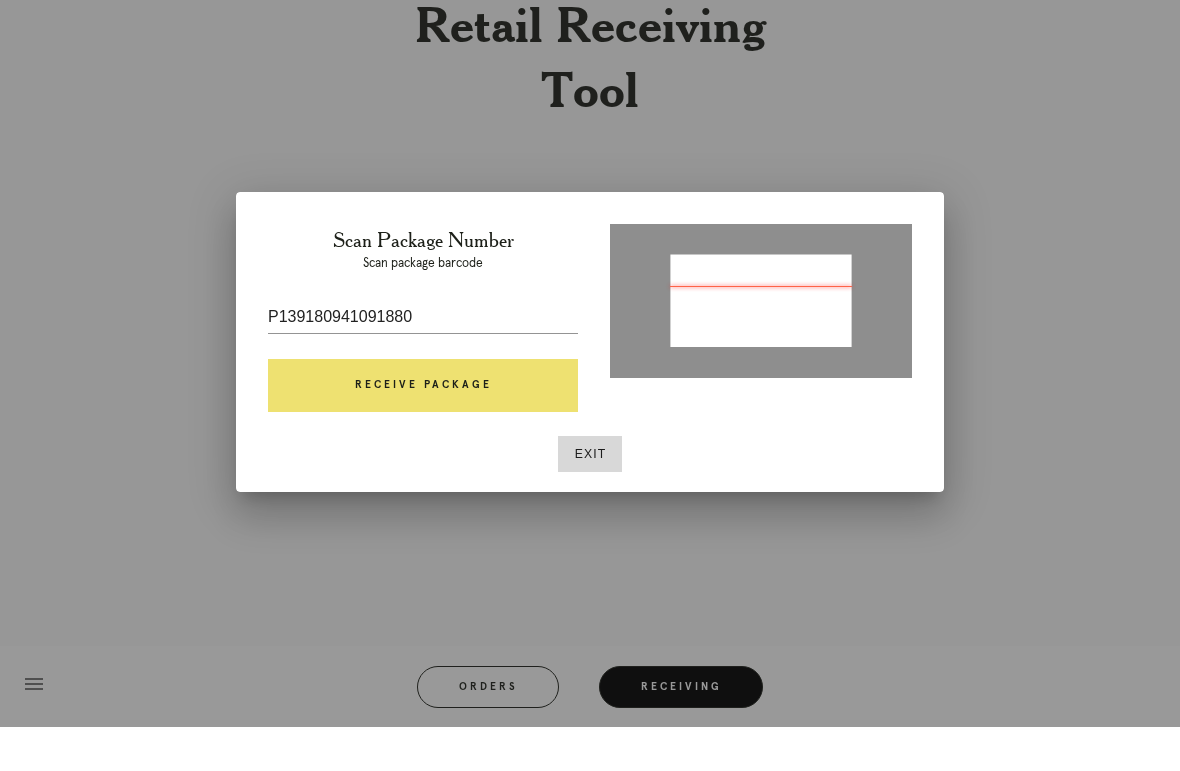 click on "Receive Package" at bounding box center (423, 430) 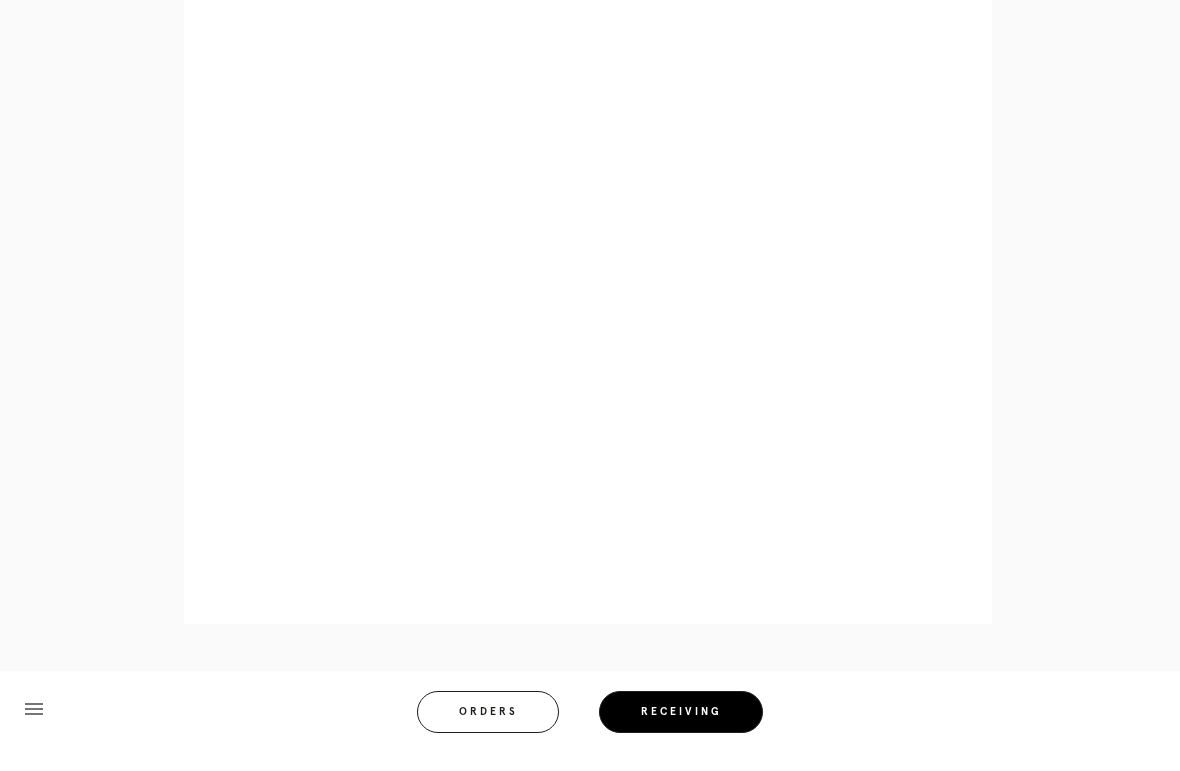 scroll, scrollTop: 982, scrollLeft: 0, axis: vertical 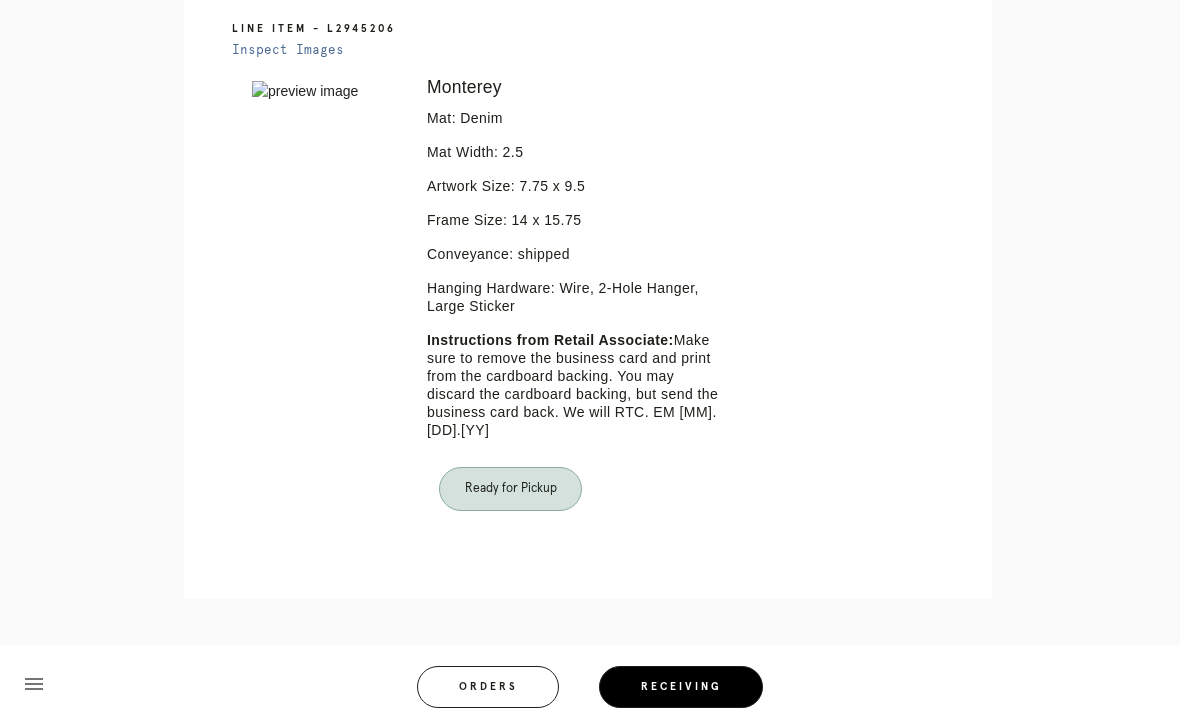 click on "Orders" at bounding box center (488, 687) 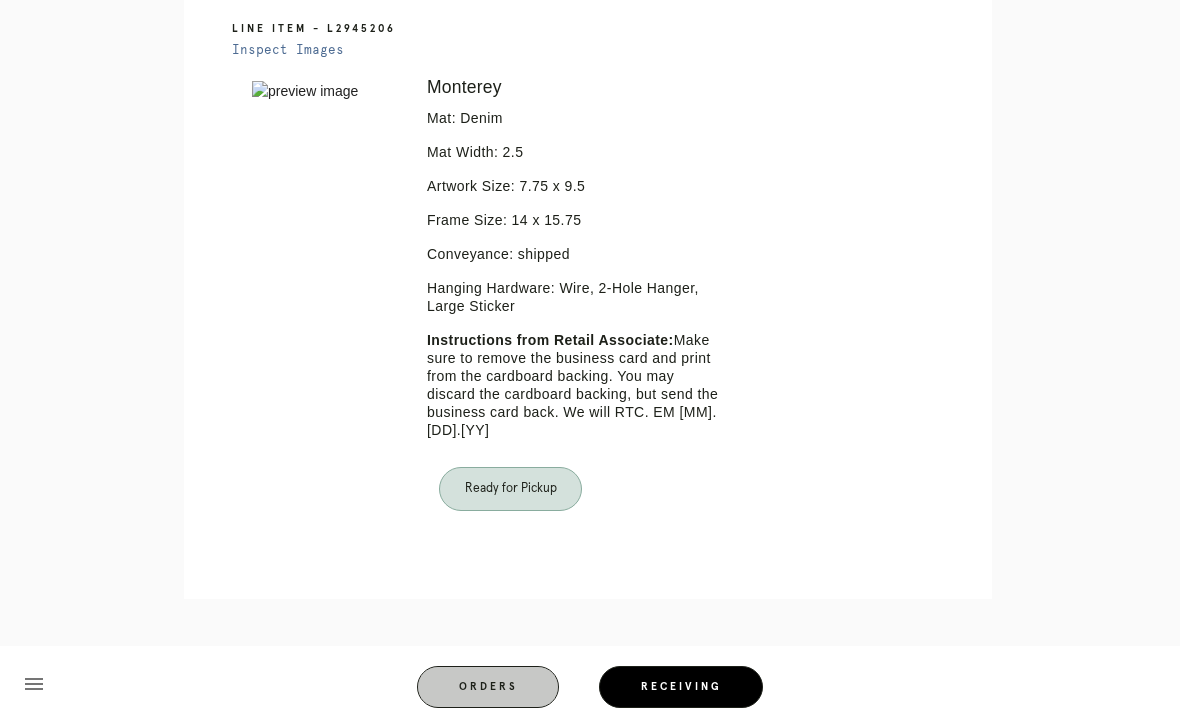 scroll, scrollTop: 25, scrollLeft: 0, axis: vertical 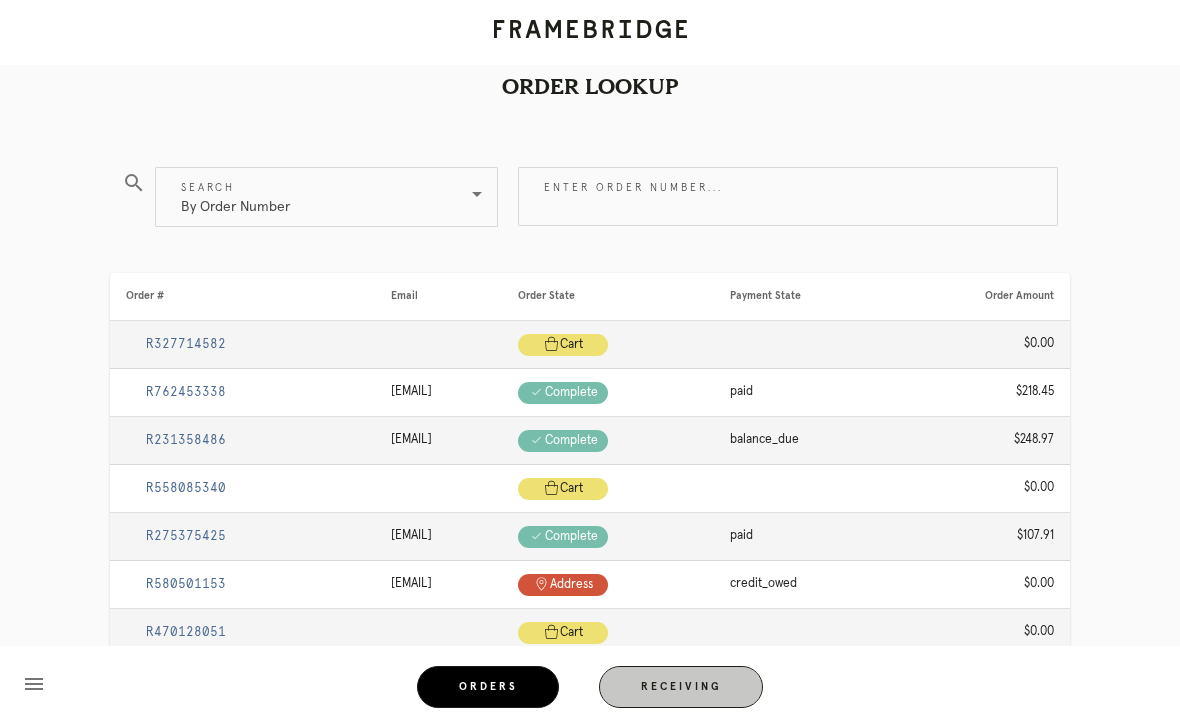 click on "Receiving" at bounding box center [681, 687] 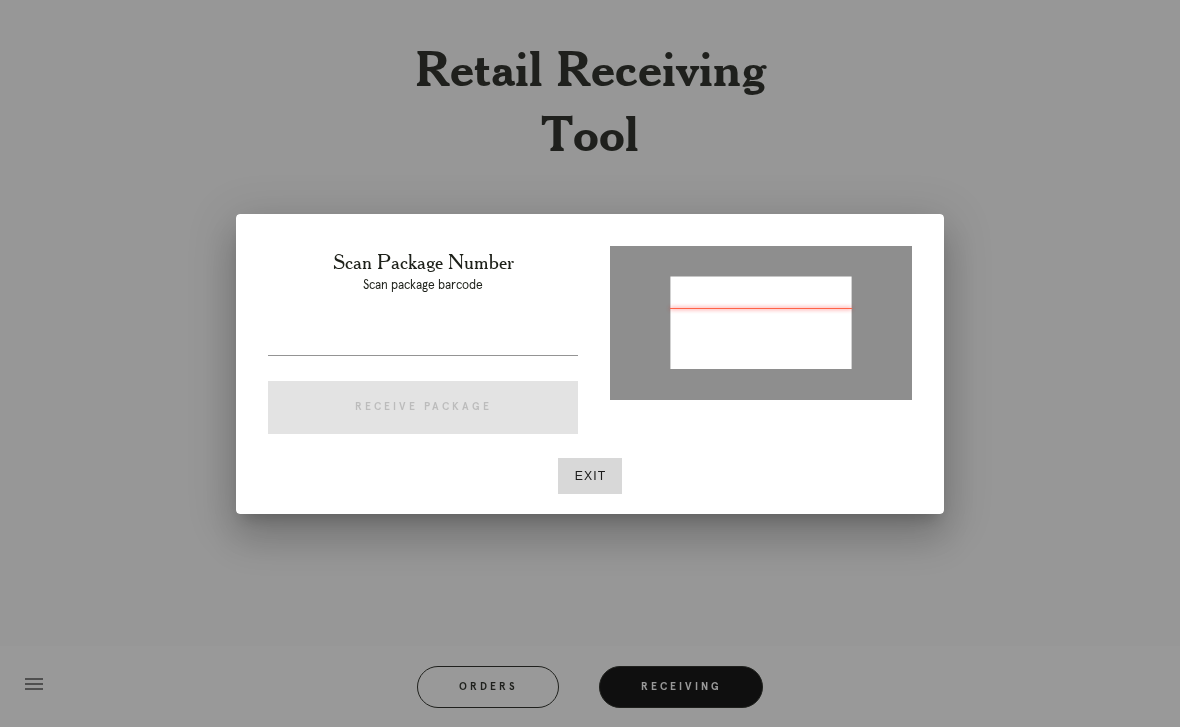 type on "P724920045829195" 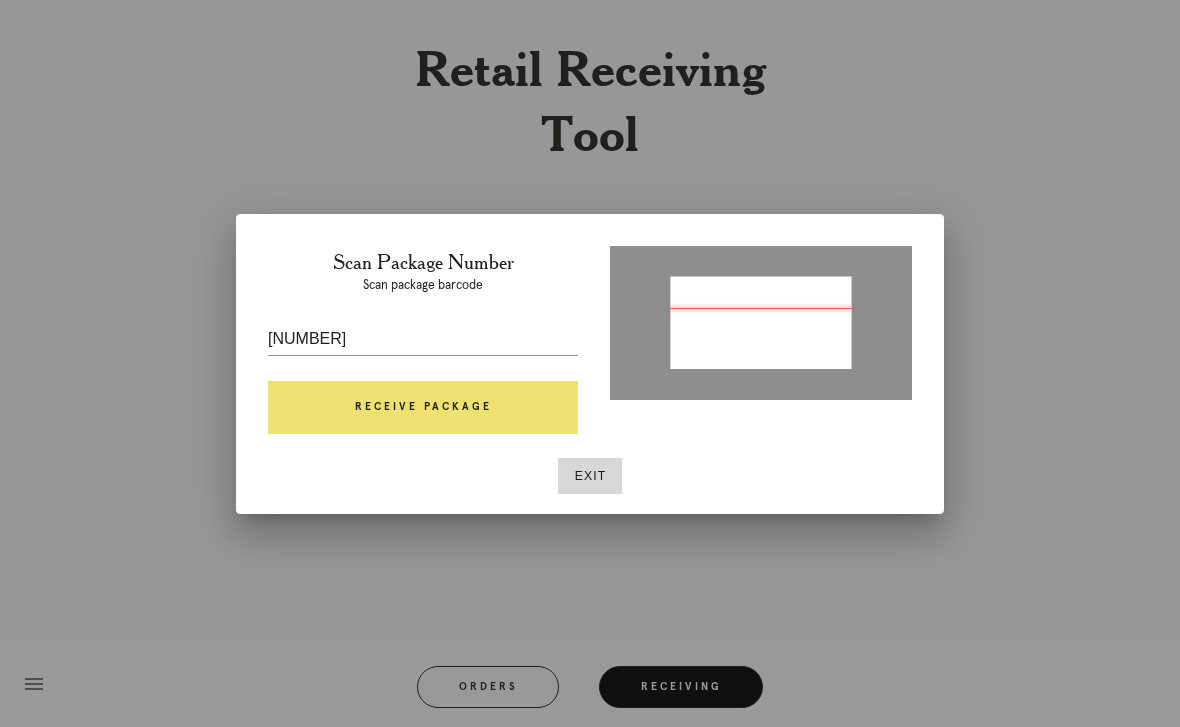click on "Receive Package" at bounding box center [423, 408] 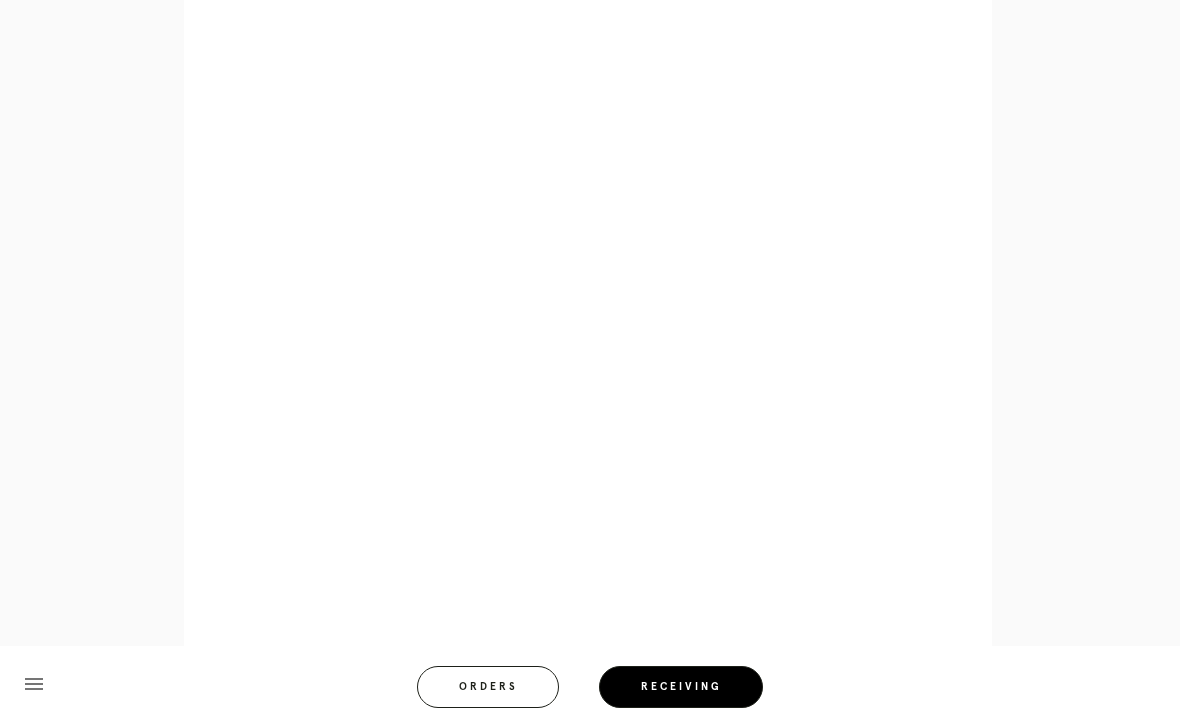 scroll, scrollTop: 911, scrollLeft: 0, axis: vertical 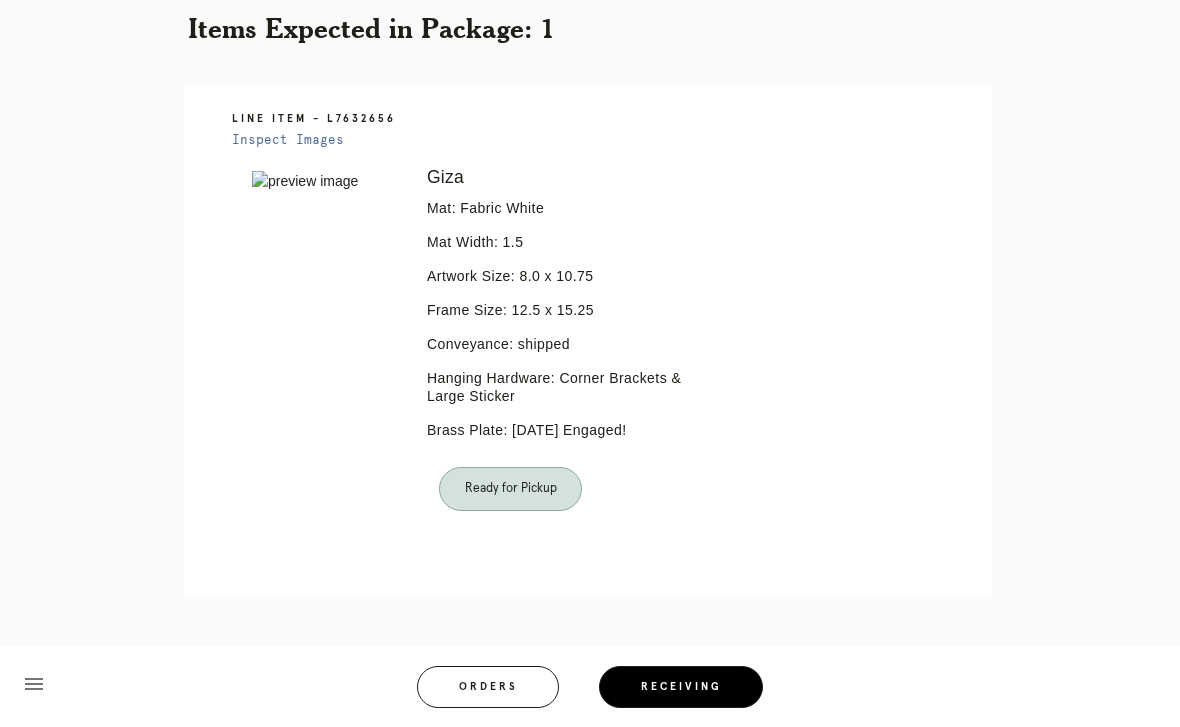 click on "Orders" at bounding box center [488, 687] 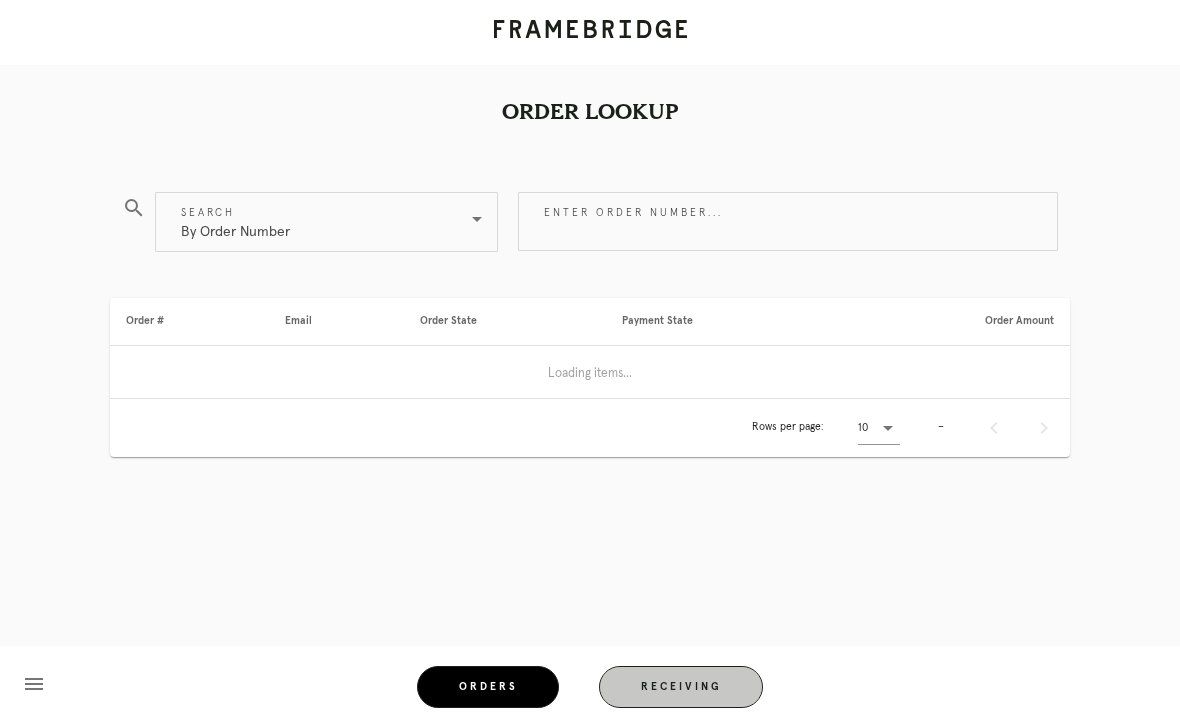 scroll, scrollTop: 25, scrollLeft: 0, axis: vertical 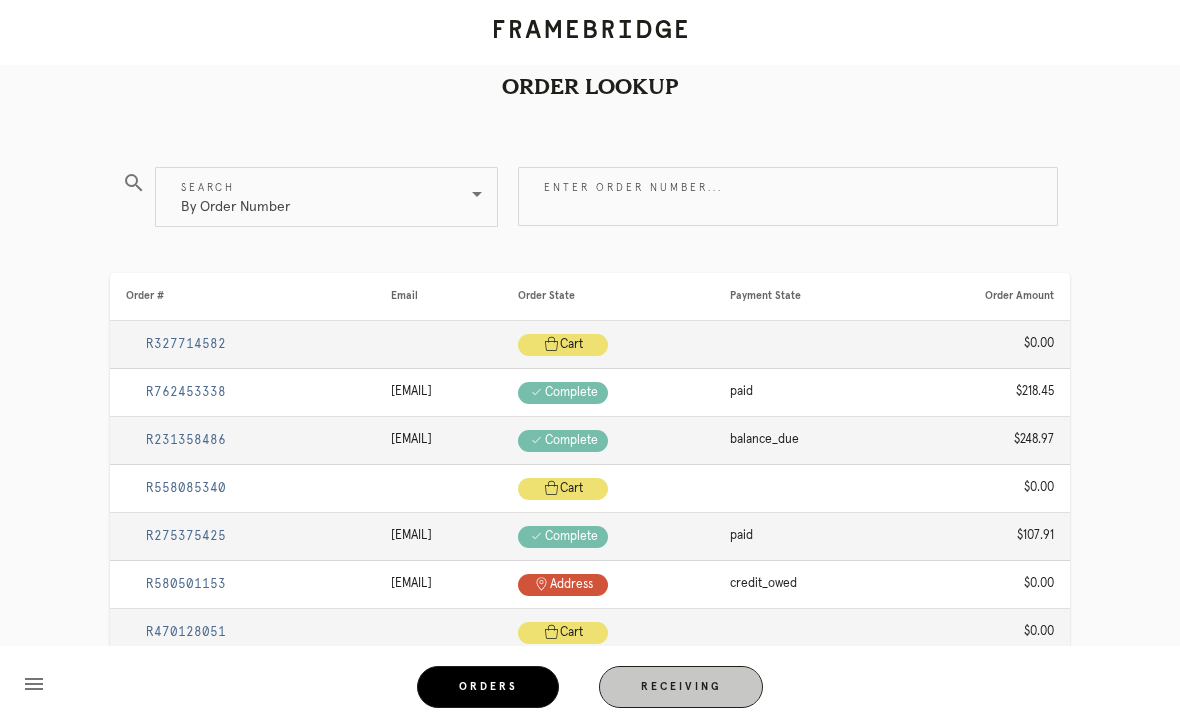 click on "Orders" at bounding box center [488, 687] 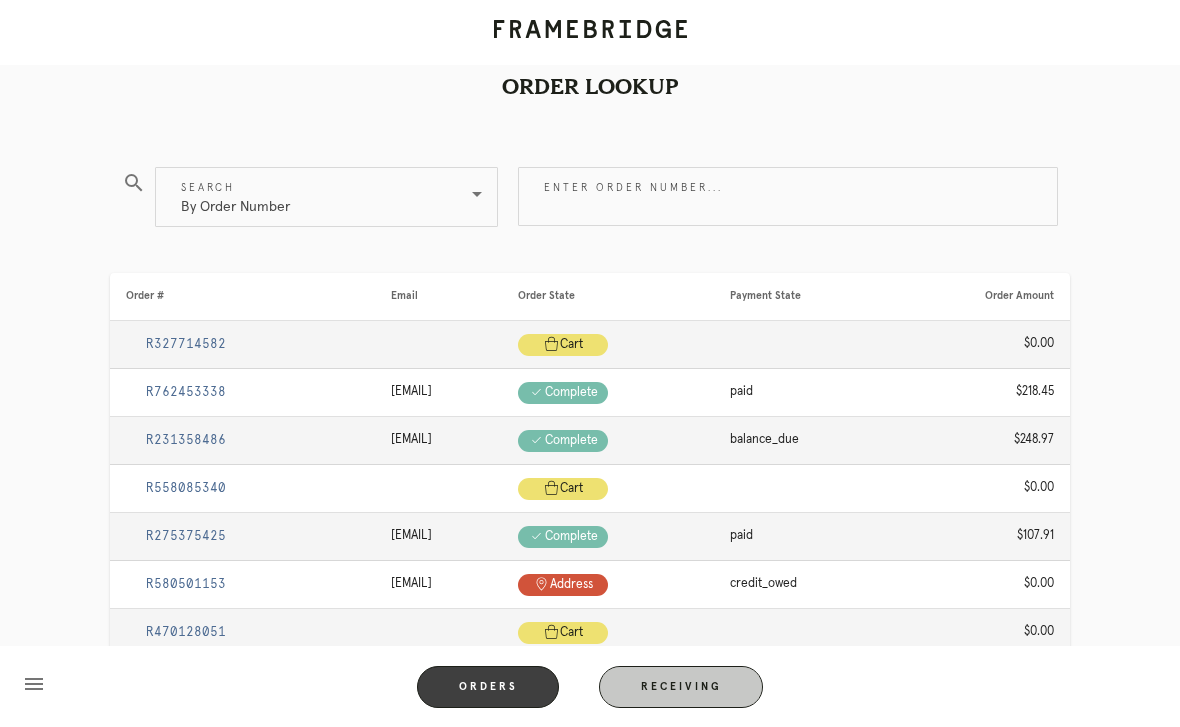 click on "Receiving" at bounding box center (681, 687) 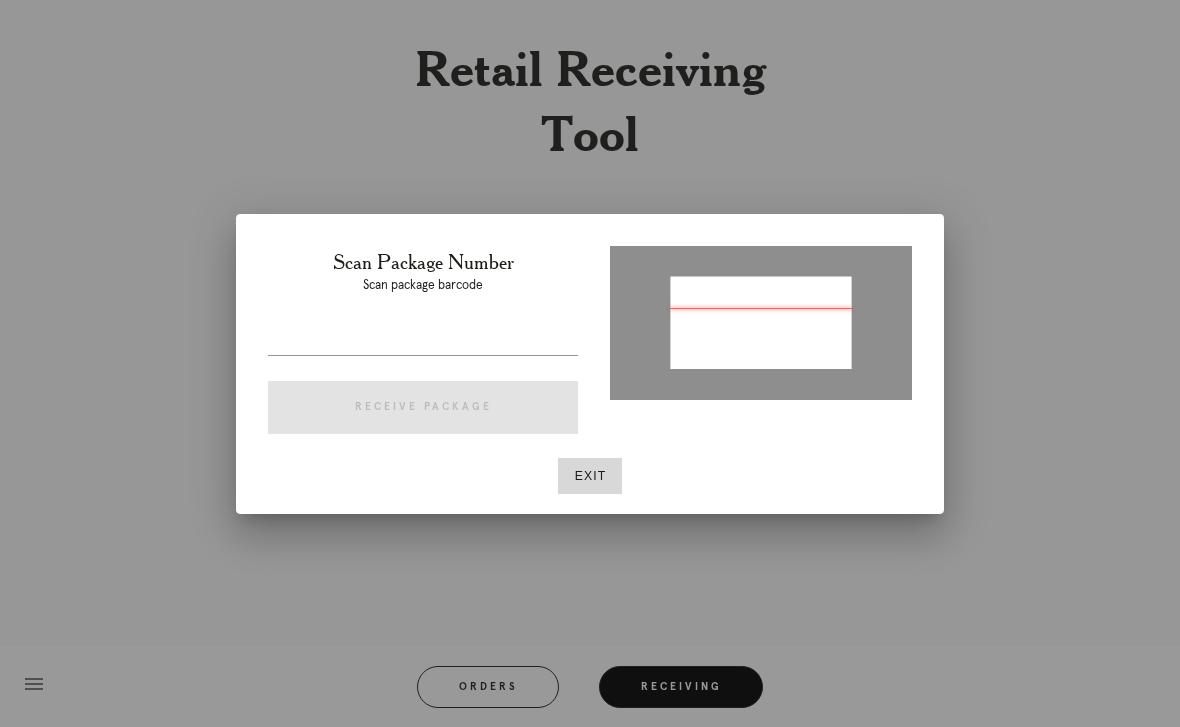 type on "Package: [PACKAGE_ID]" 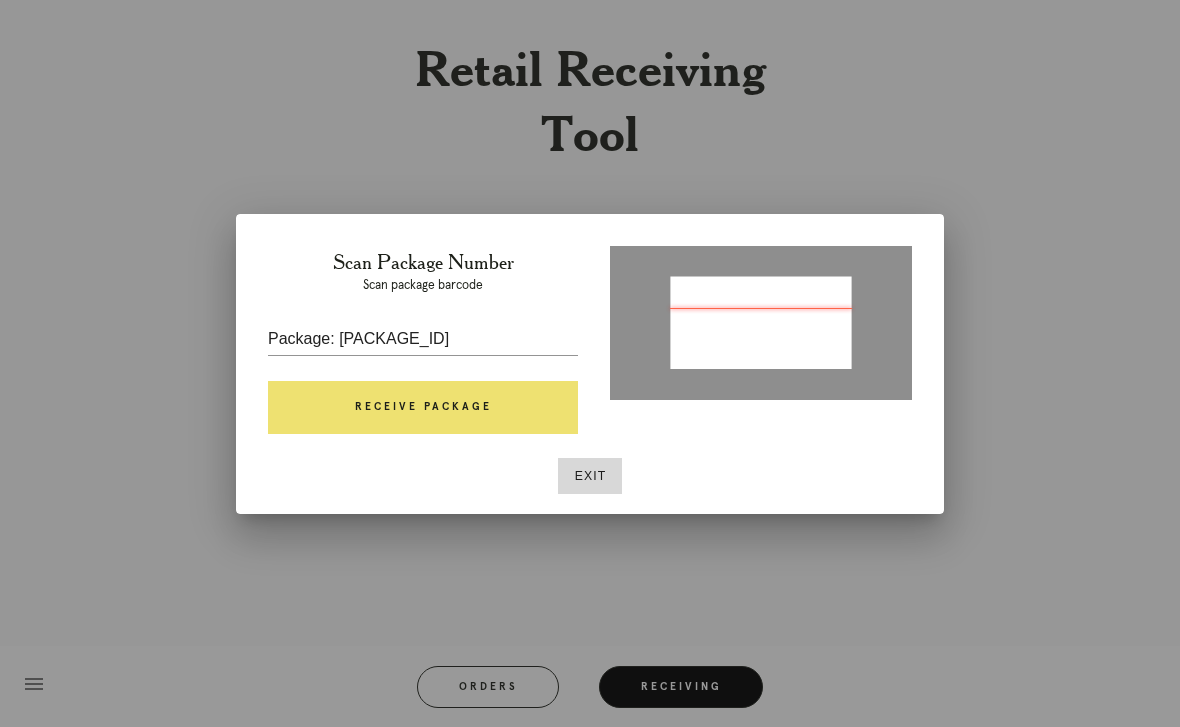 click on "Receive Package" at bounding box center [423, 408] 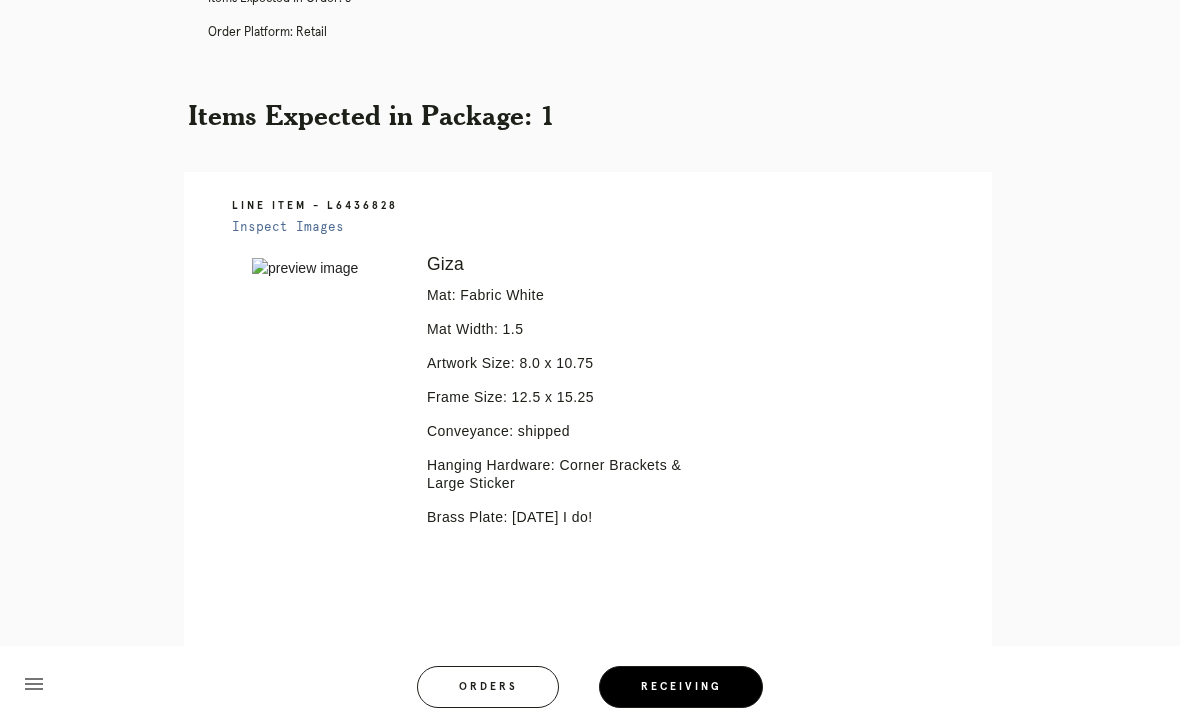 scroll, scrollTop: 315, scrollLeft: 0, axis: vertical 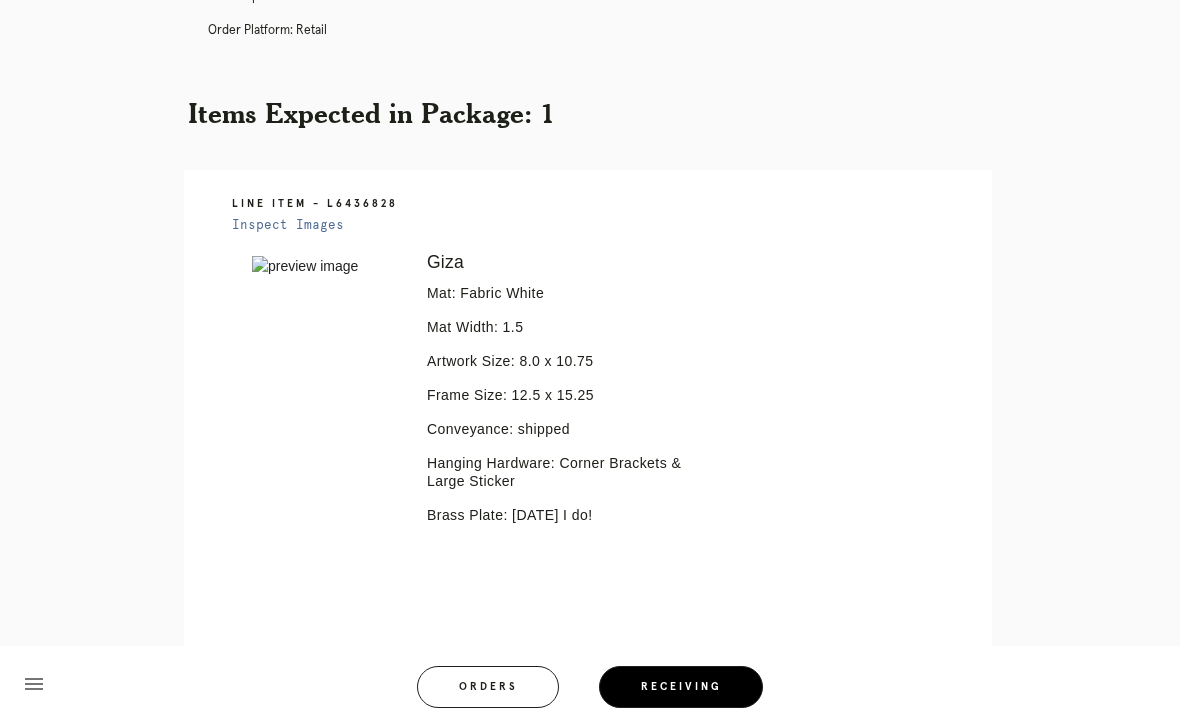 click on "Orders" at bounding box center [488, 687] 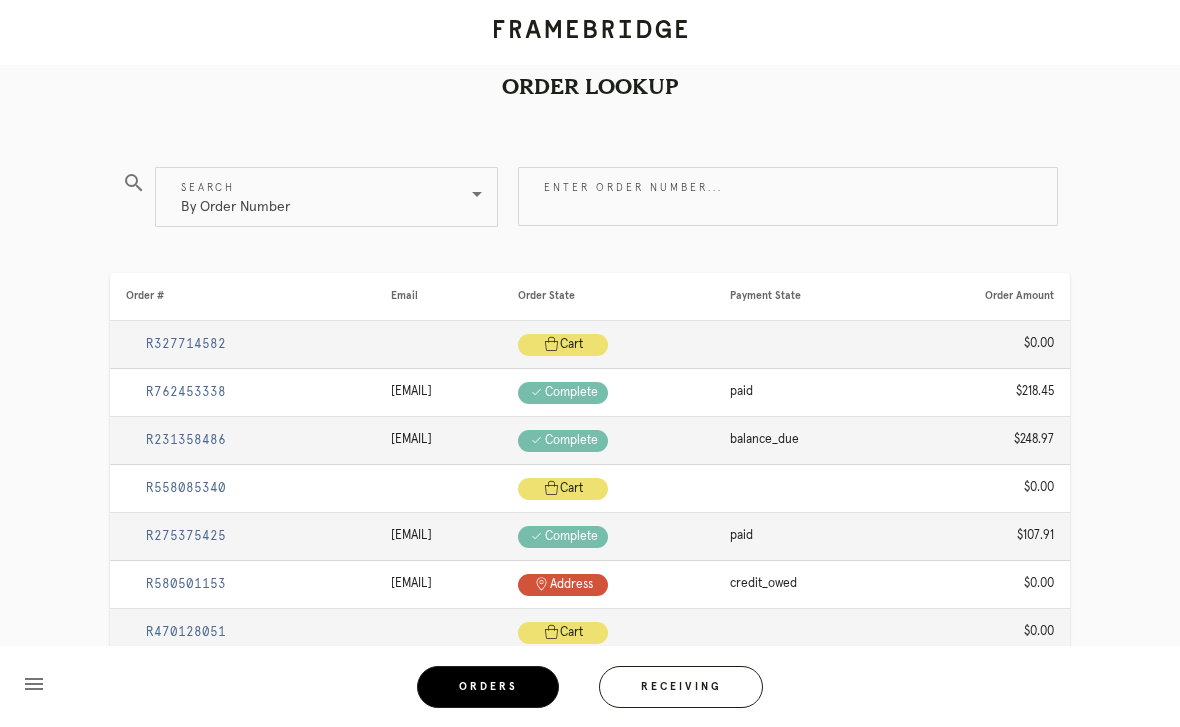 click on "Enter order number..." at bounding box center (788, 196) 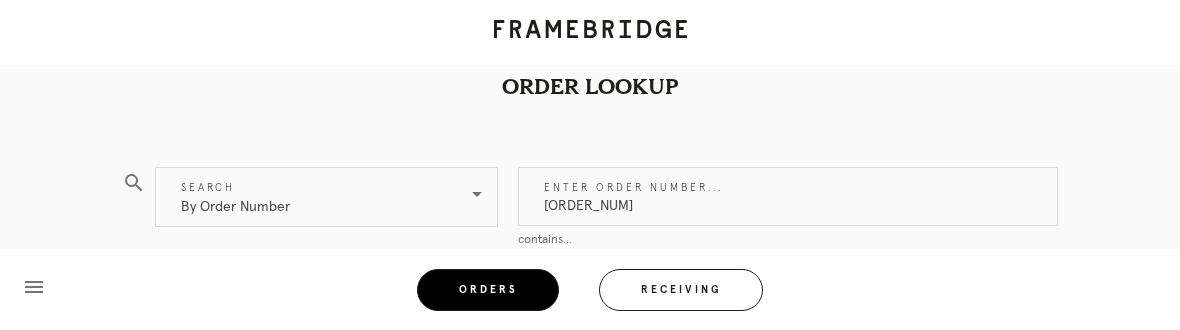 click on "Order Lookup
search Search By Order Number   Enter order number... [ORDER_NUM] contains...   Order # Email Order State Payment State Order Amount
[ORDER_NUM]
[EMAIL]
Check
.a {
fill: #1d2019;
}
complete
paid
$107.91
[ORDER_NUM]
Cart
.a {
fill: #1d2019;
}
cart
$0.00
[ORDER_NUM]
[EMAIL]
Check
.a {
fill: #1d2019;
}
complete
paid
$686.84
[ORDER_NUM]
[EMAIL]
Check
.a {
fill: #1d2019;
}
complete
paid
$104.11
[ORDER_NUM]
[EMAIL]
Check
.a {
fill: #1d2019;
}
complete
paid
$255.20
[ORDER_NUM]
Check" at bounding box center (590, 500) 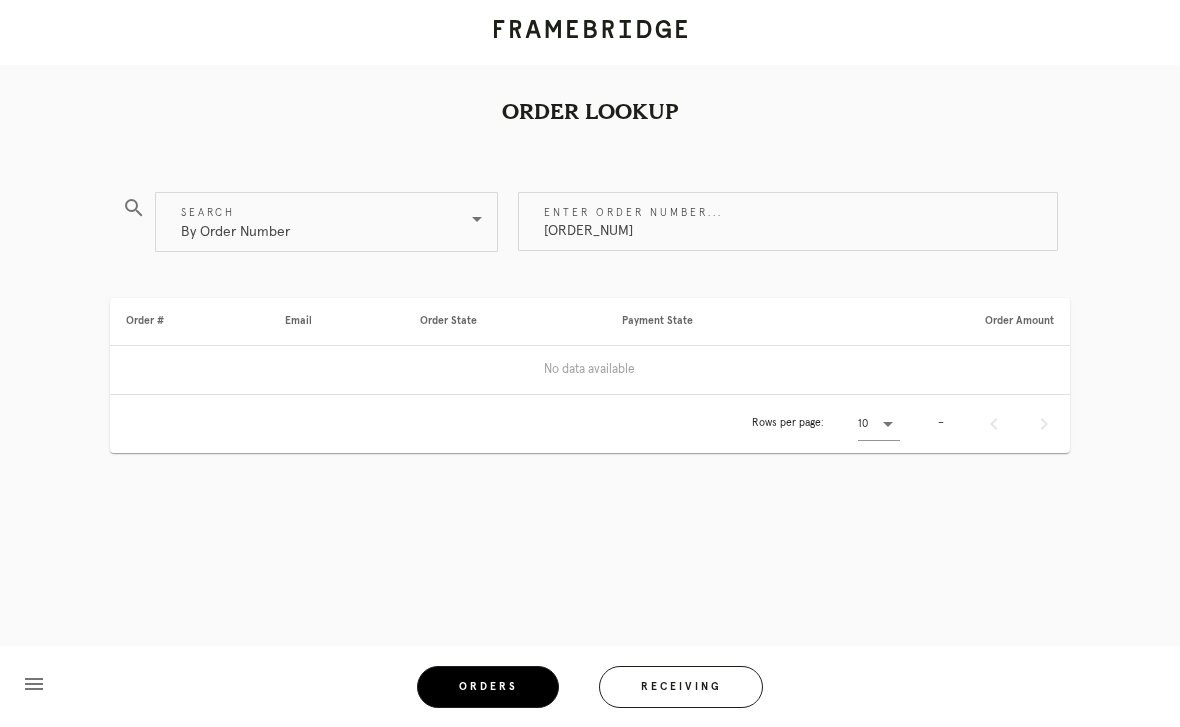 scroll, scrollTop: 0, scrollLeft: 0, axis: both 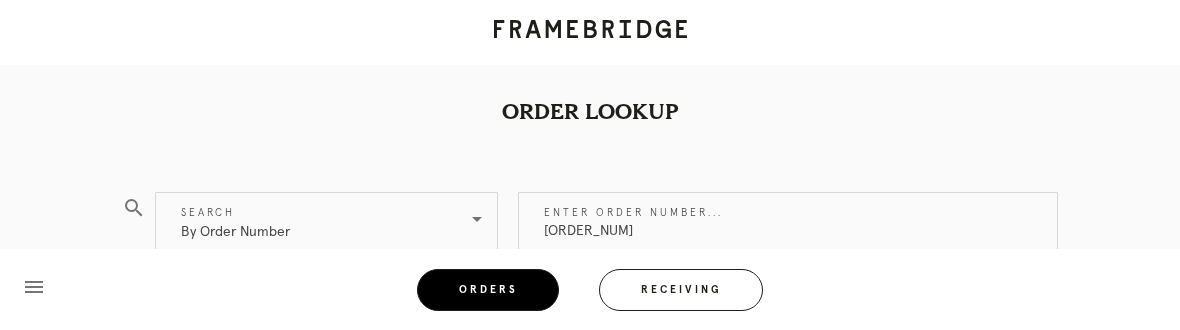 click on "[ORDER_NUM]" at bounding box center [788, 221] 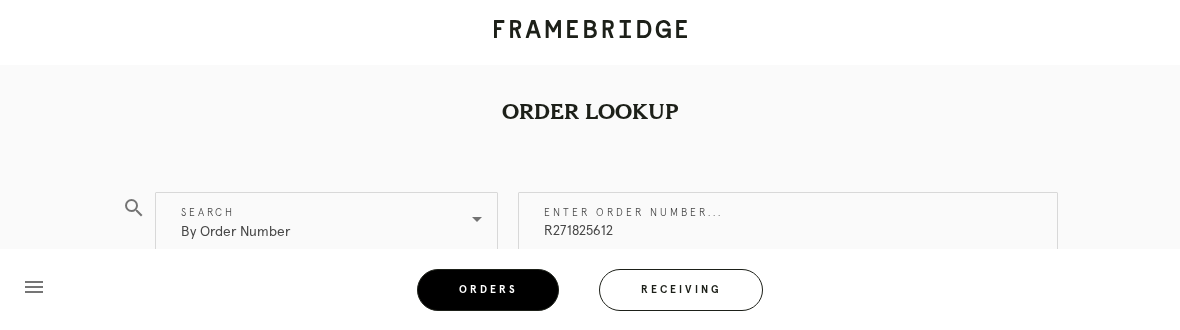 type on "R271825612" 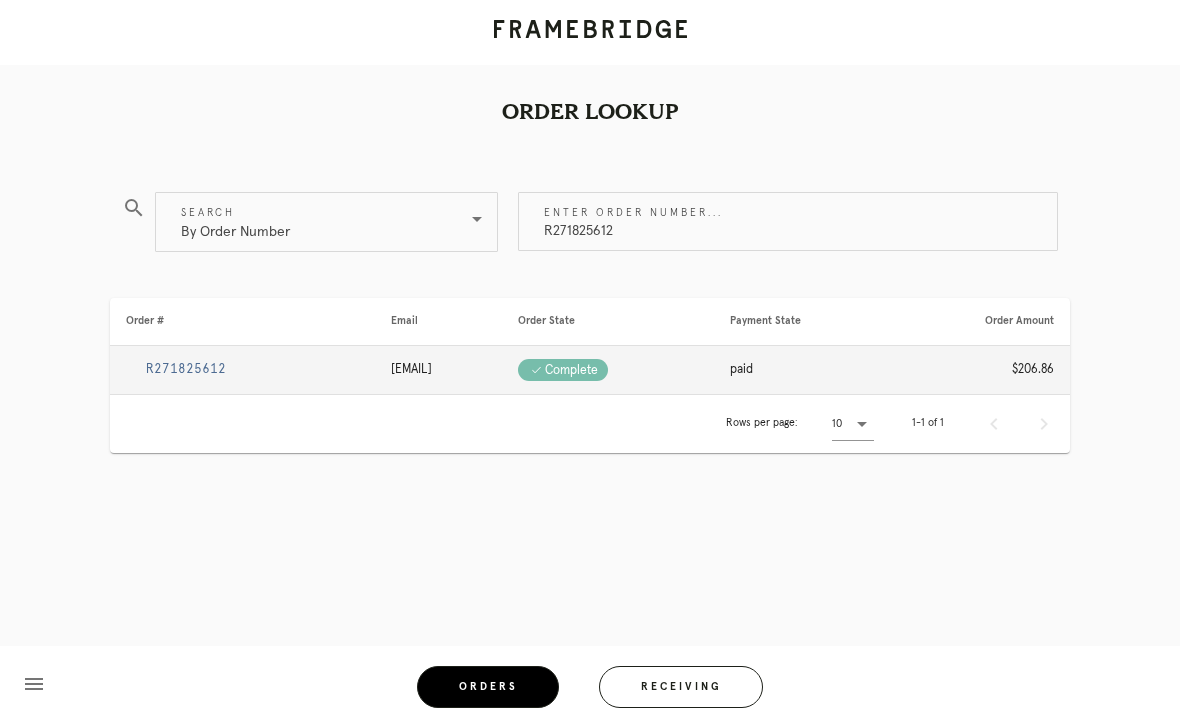 click on "R271825612" at bounding box center [186, 369] 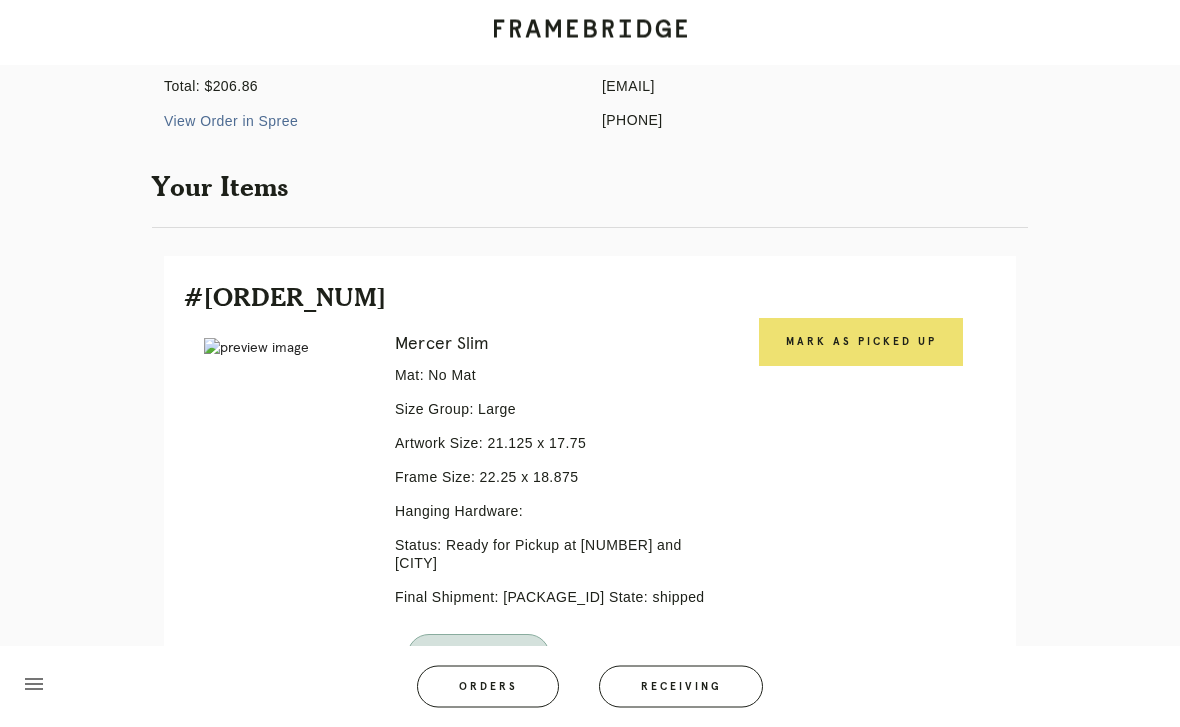 click on "Mark as Picked Up" at bounding box center (861, 343) 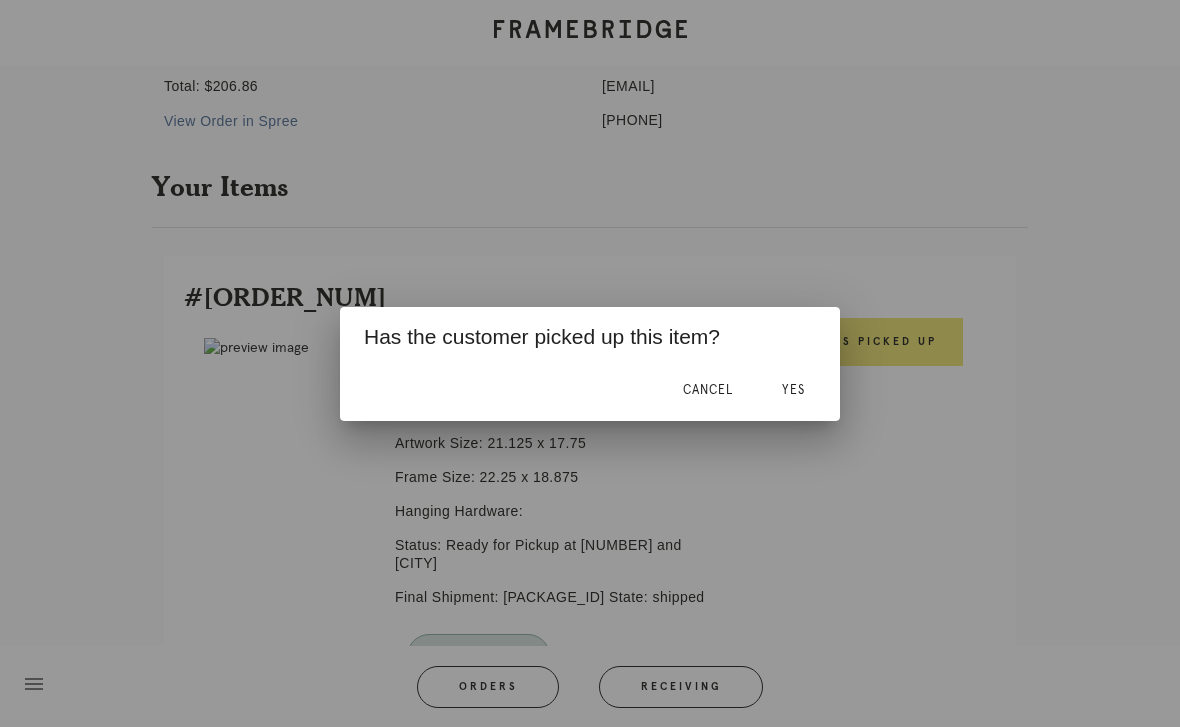 click on "Yes" at bounding box center (793, 390) 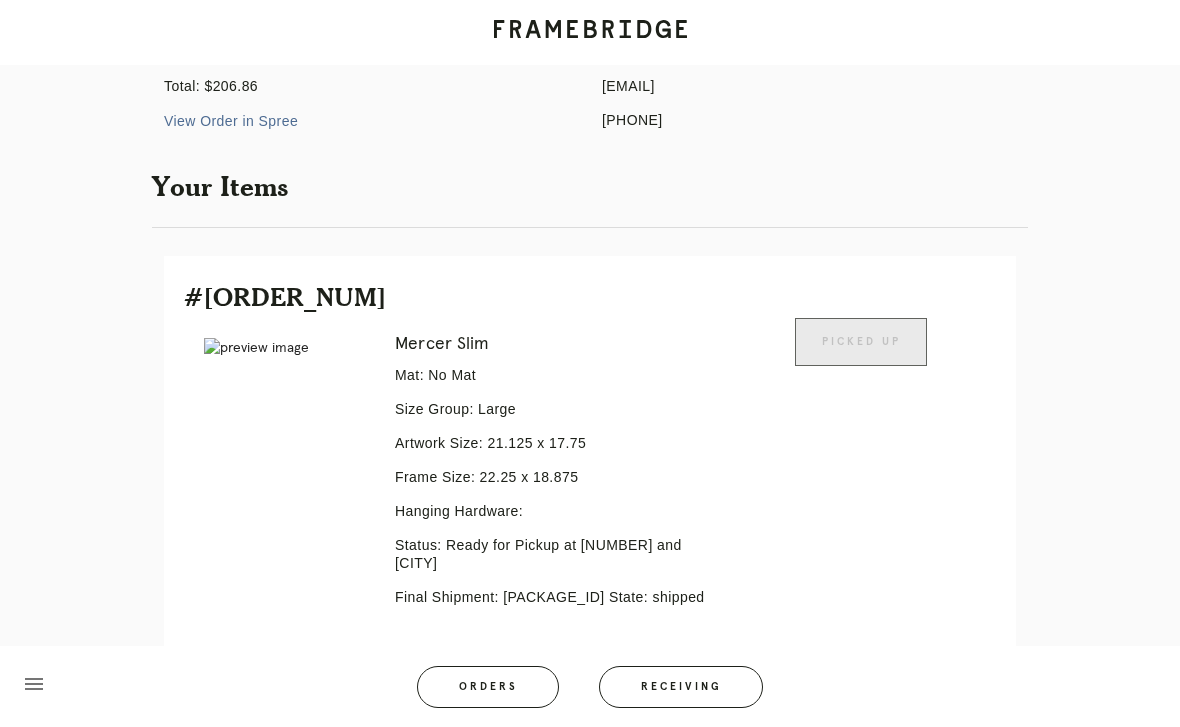 scroll, scrollTop: 447, scrollLeft: 0, axis: vertical 